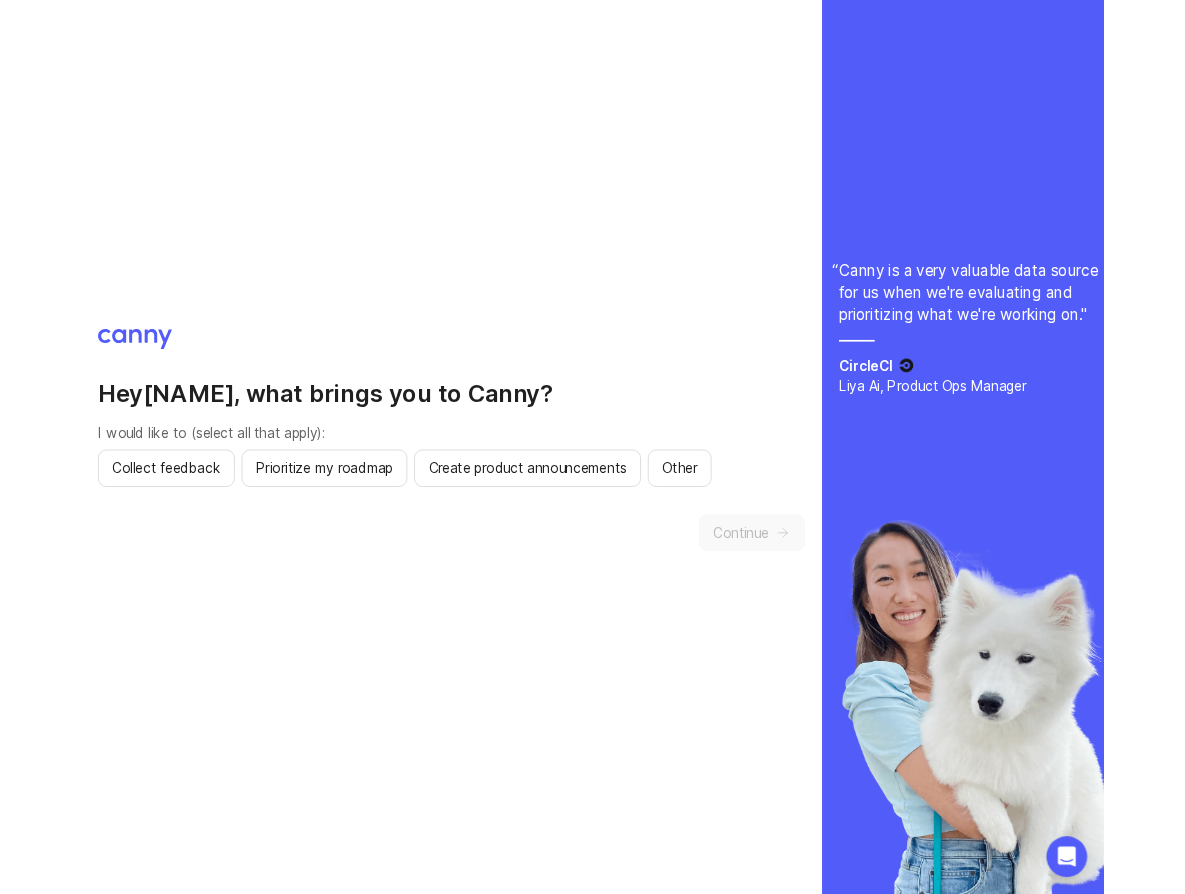 scroll, scrollTop: 0, scrollLeft: 0, axis: both 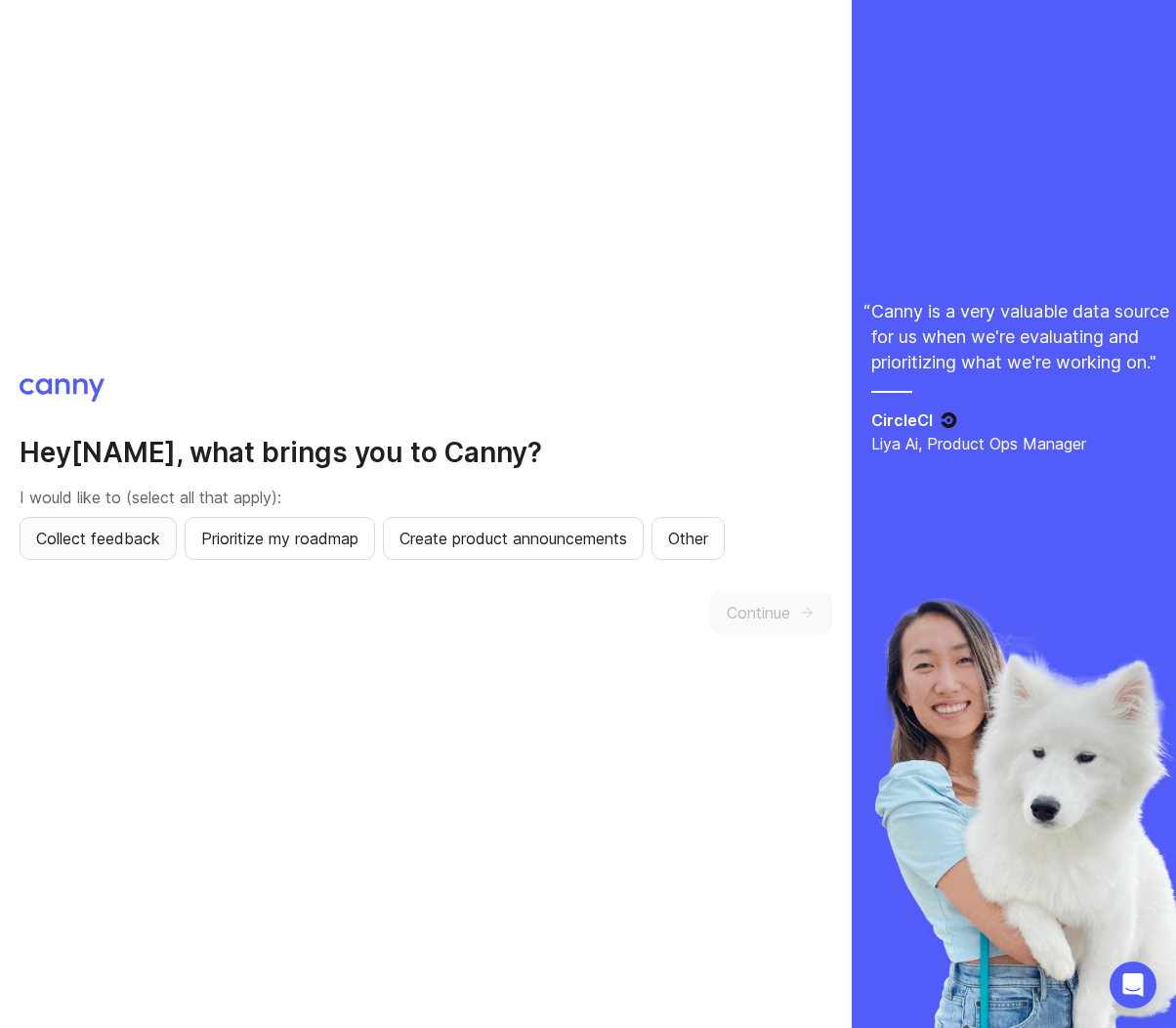 click on "Collect feedback" at bounding box center [98, 538] 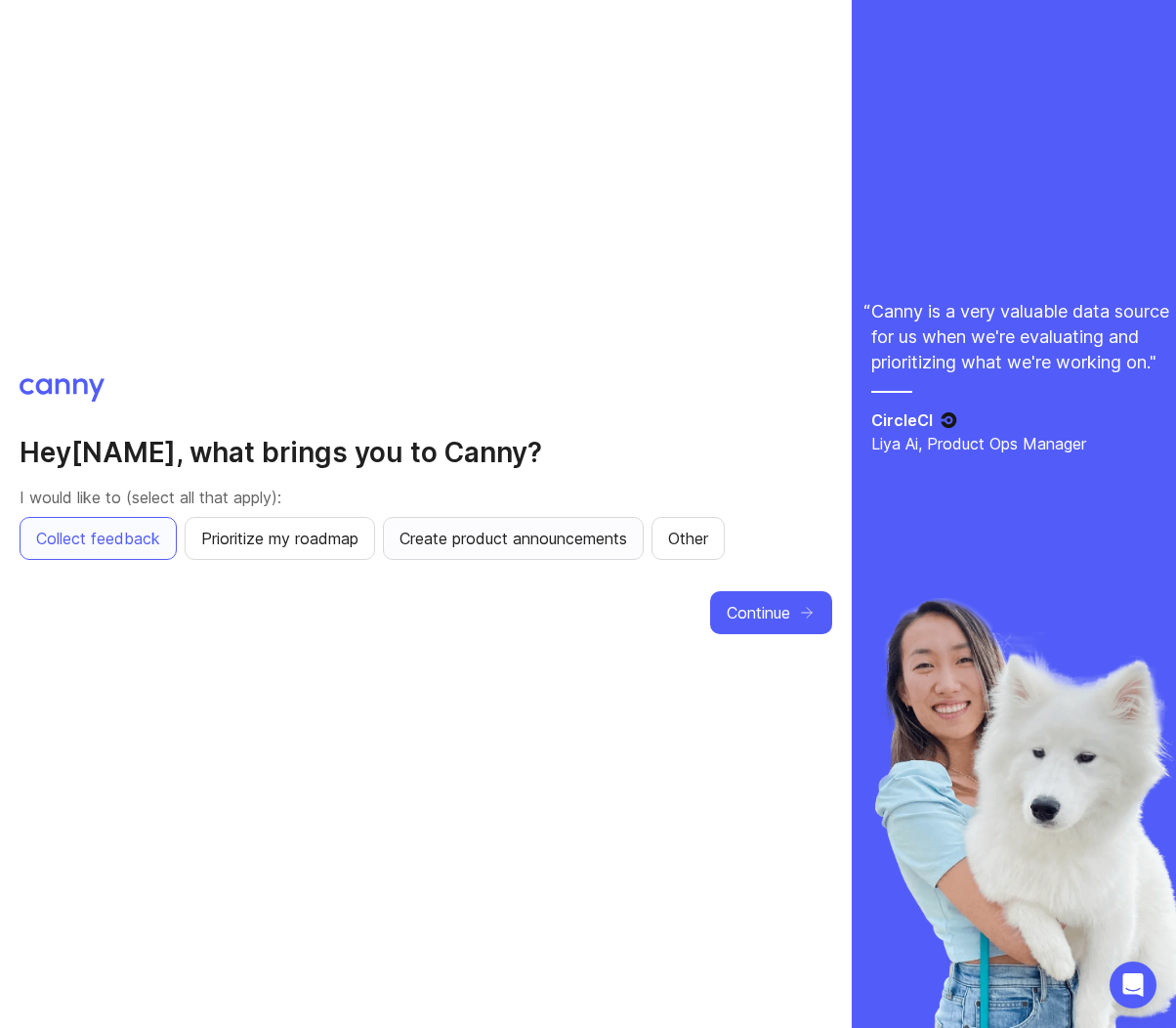 click on "Create product announcements" at bounding box center [279, 538] 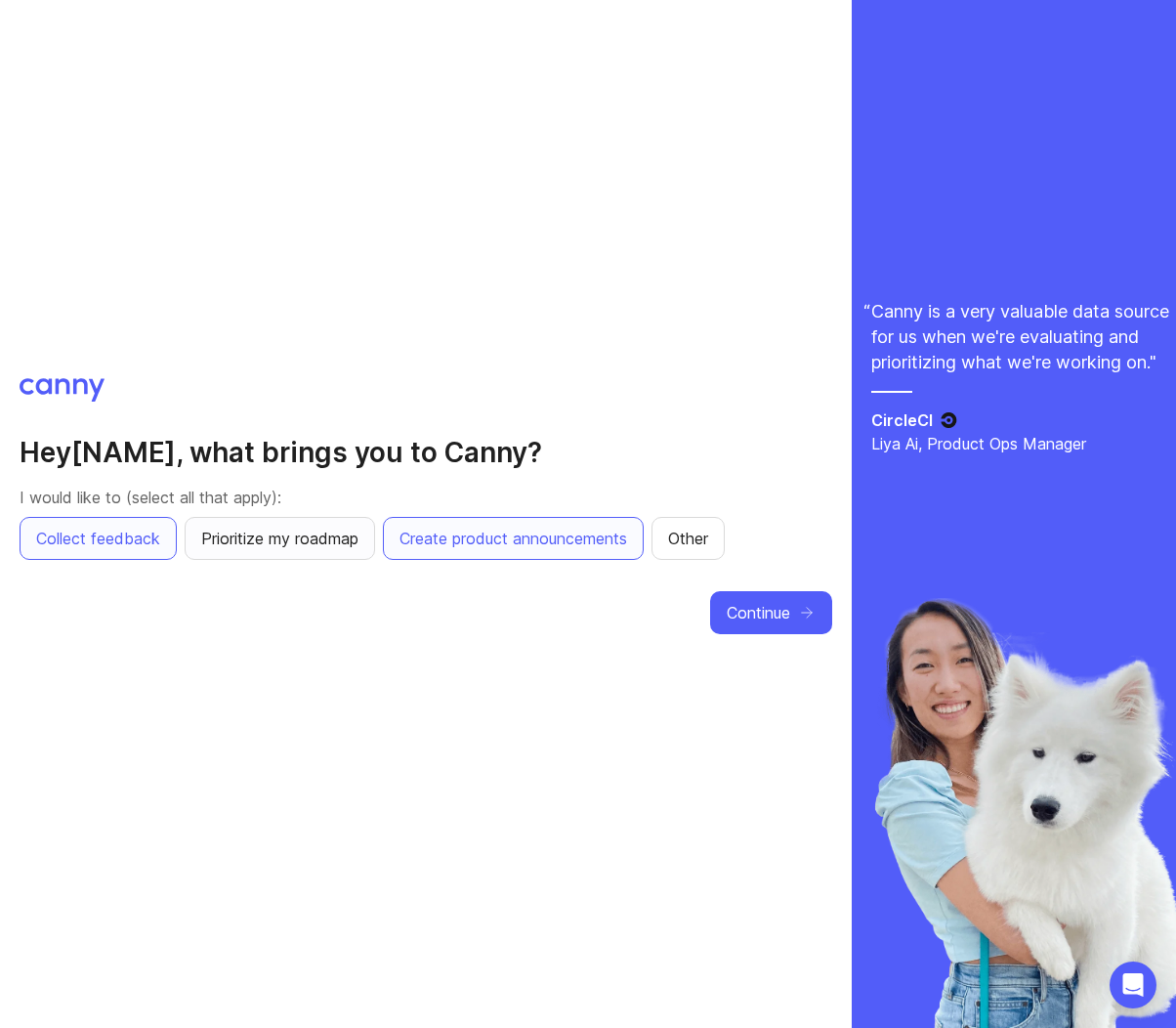 click on "Prioritize my roadmap" at bounding box center (279, 538) 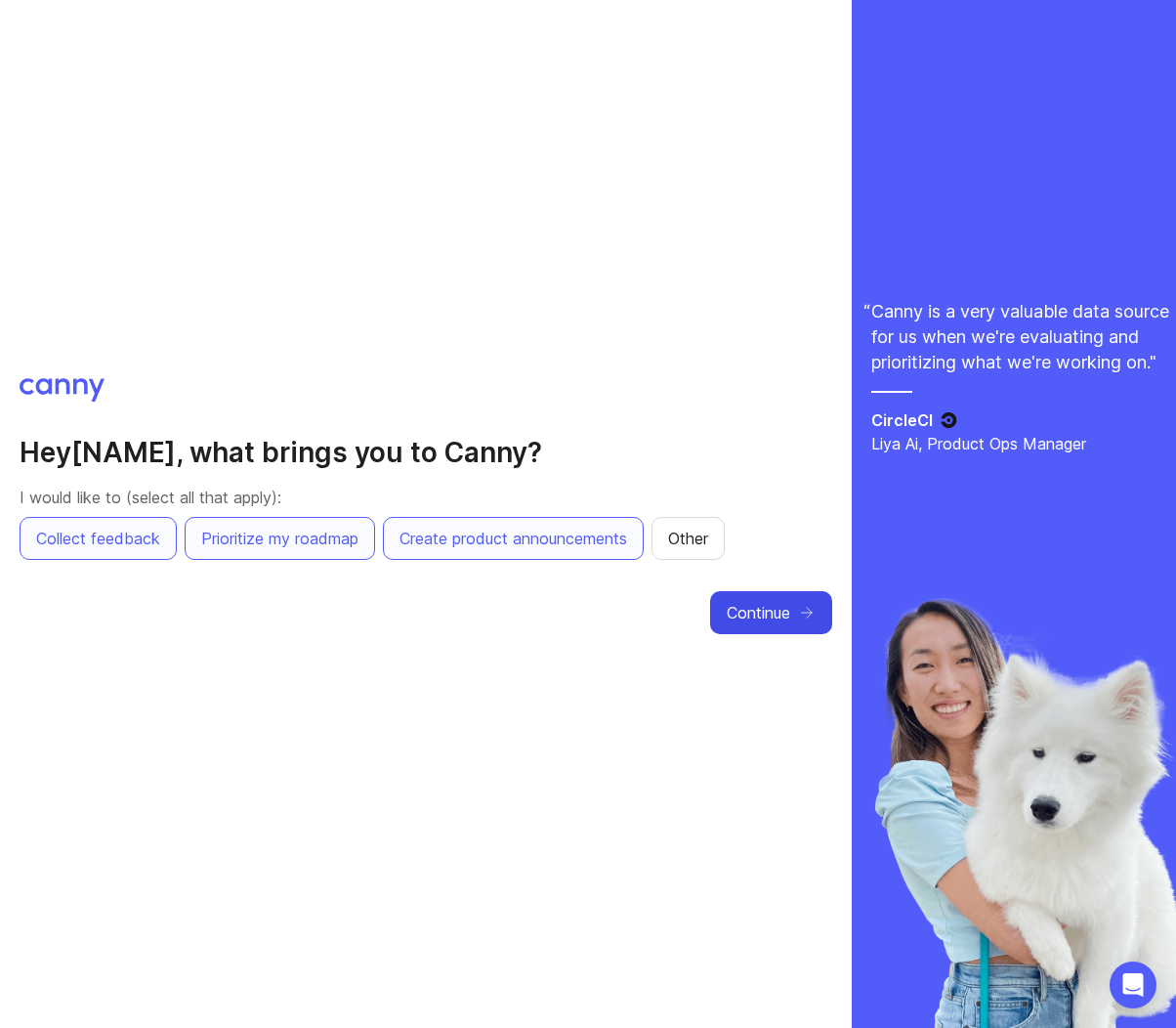 click on "Continue" at bounding box center [758, 613] 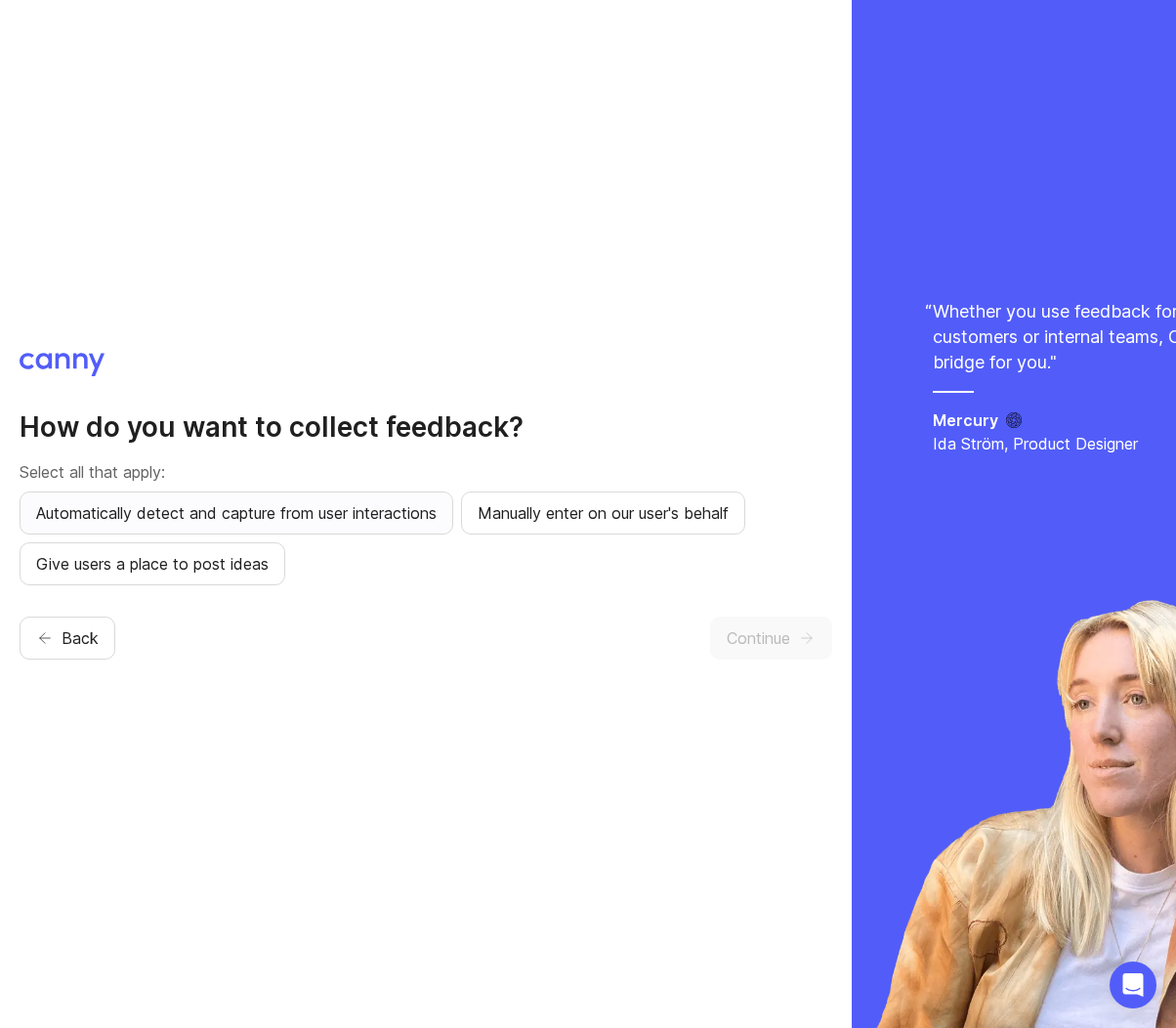 click on "Automatically detect and capture from user interactions" at bounding box center [236, 513] 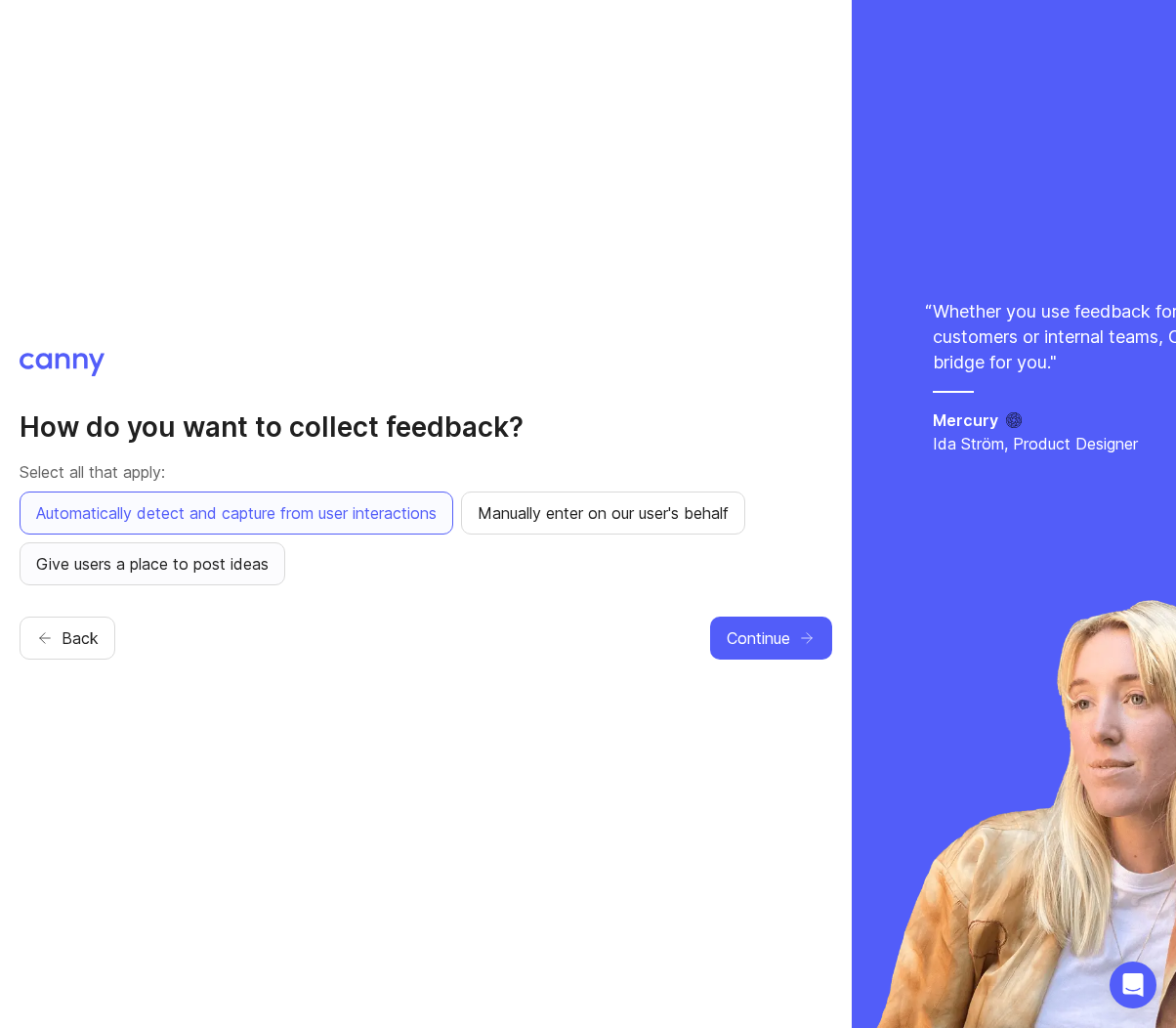 click on "Give users a place to post ideas" at bounding box center [603, 513] 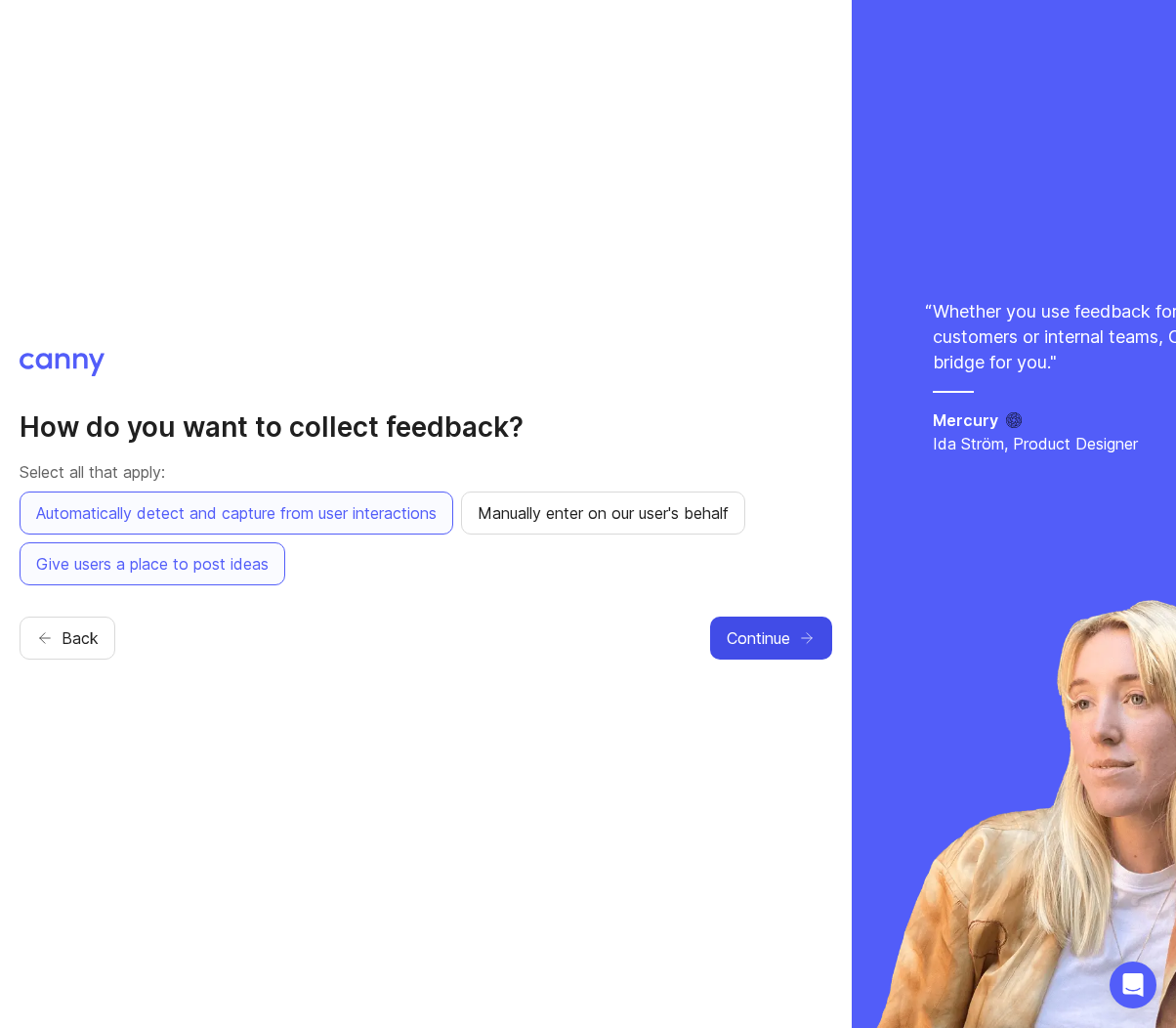 click on "Continue" at bounding box center (758, 638) 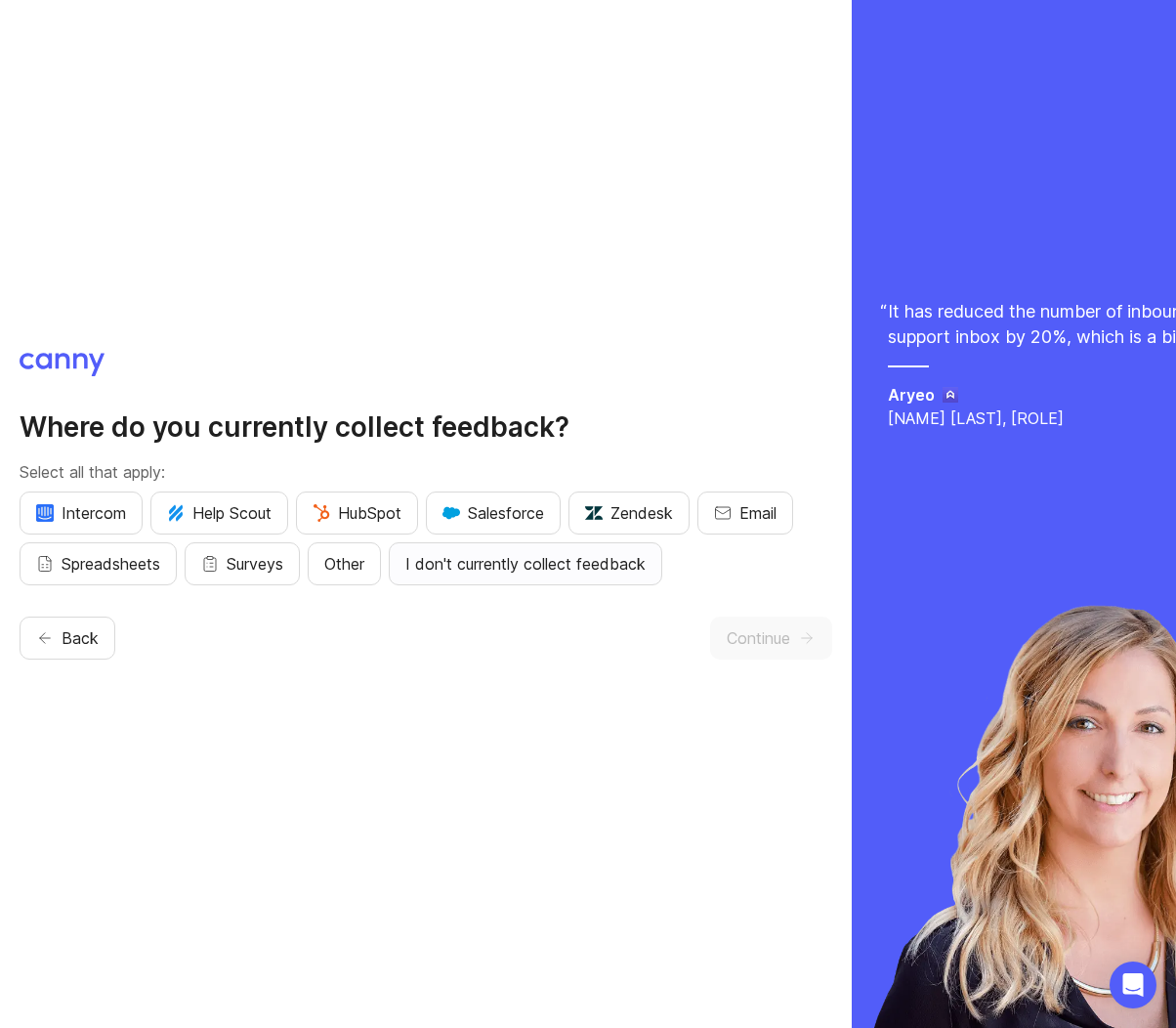 click on "I don't currently collect feedback" at bounding box center (81, 513) 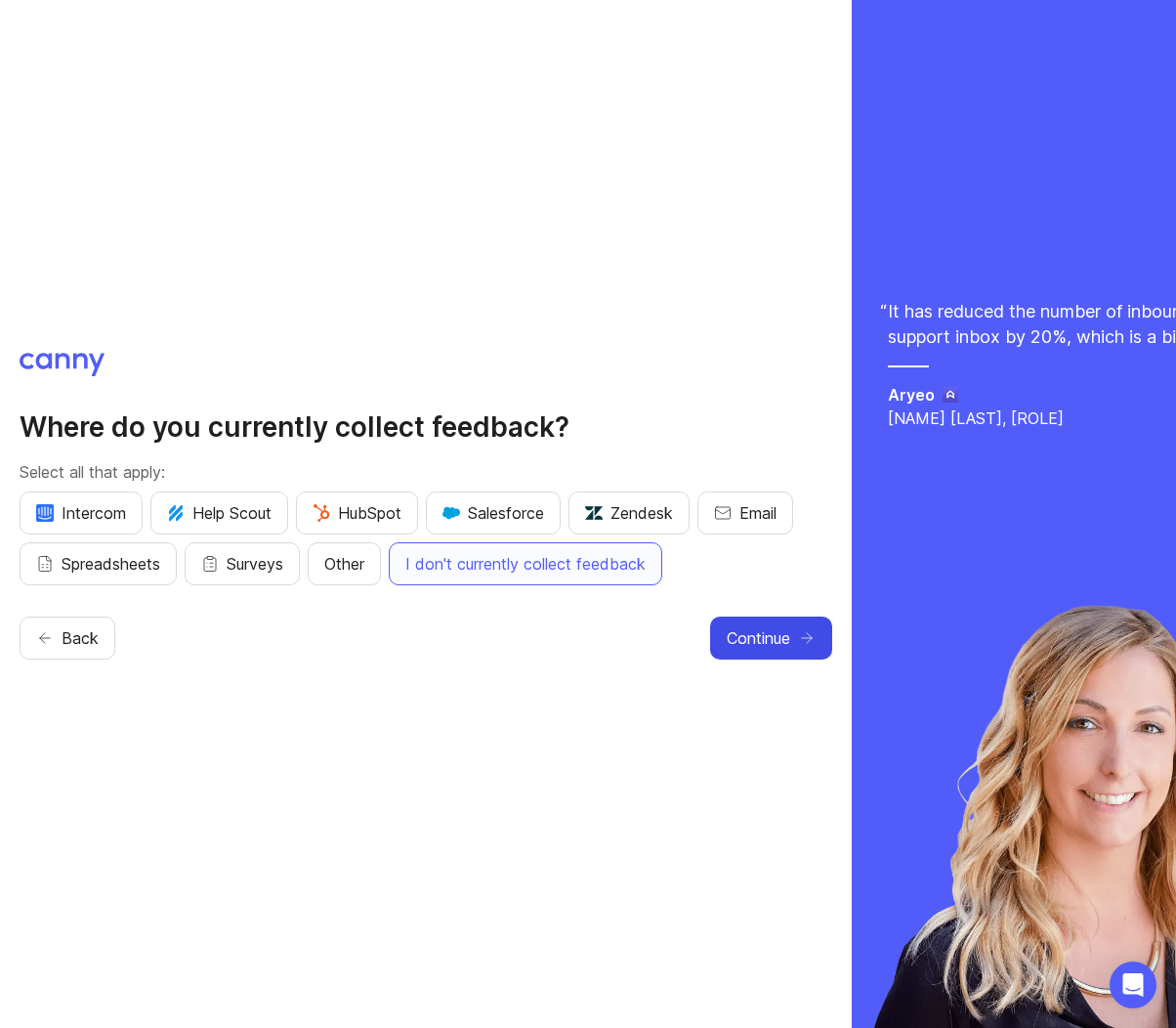 click on "Continue" at bounding box center (758, 638) 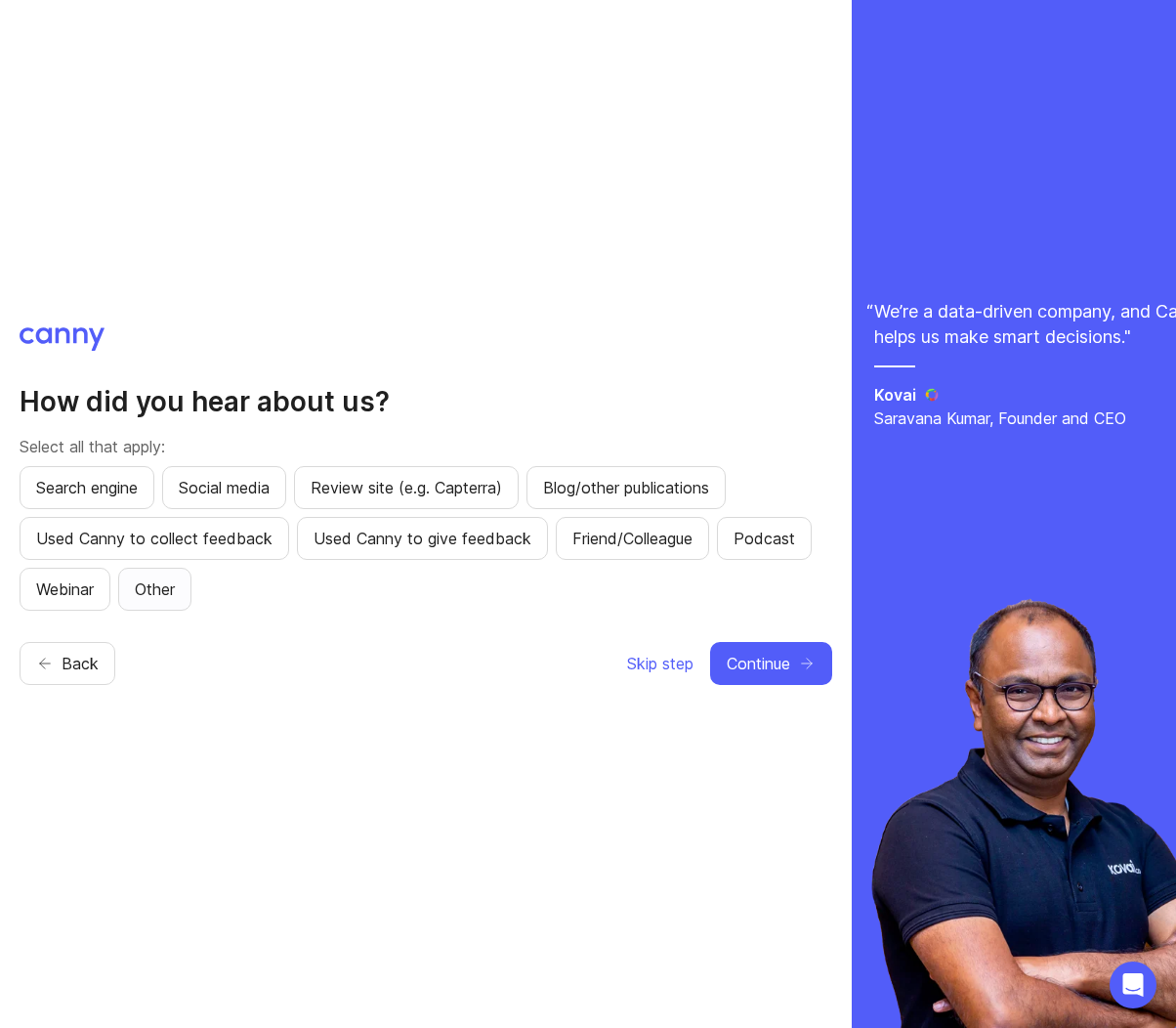 click on "Other" at bounding box center [87, 488] 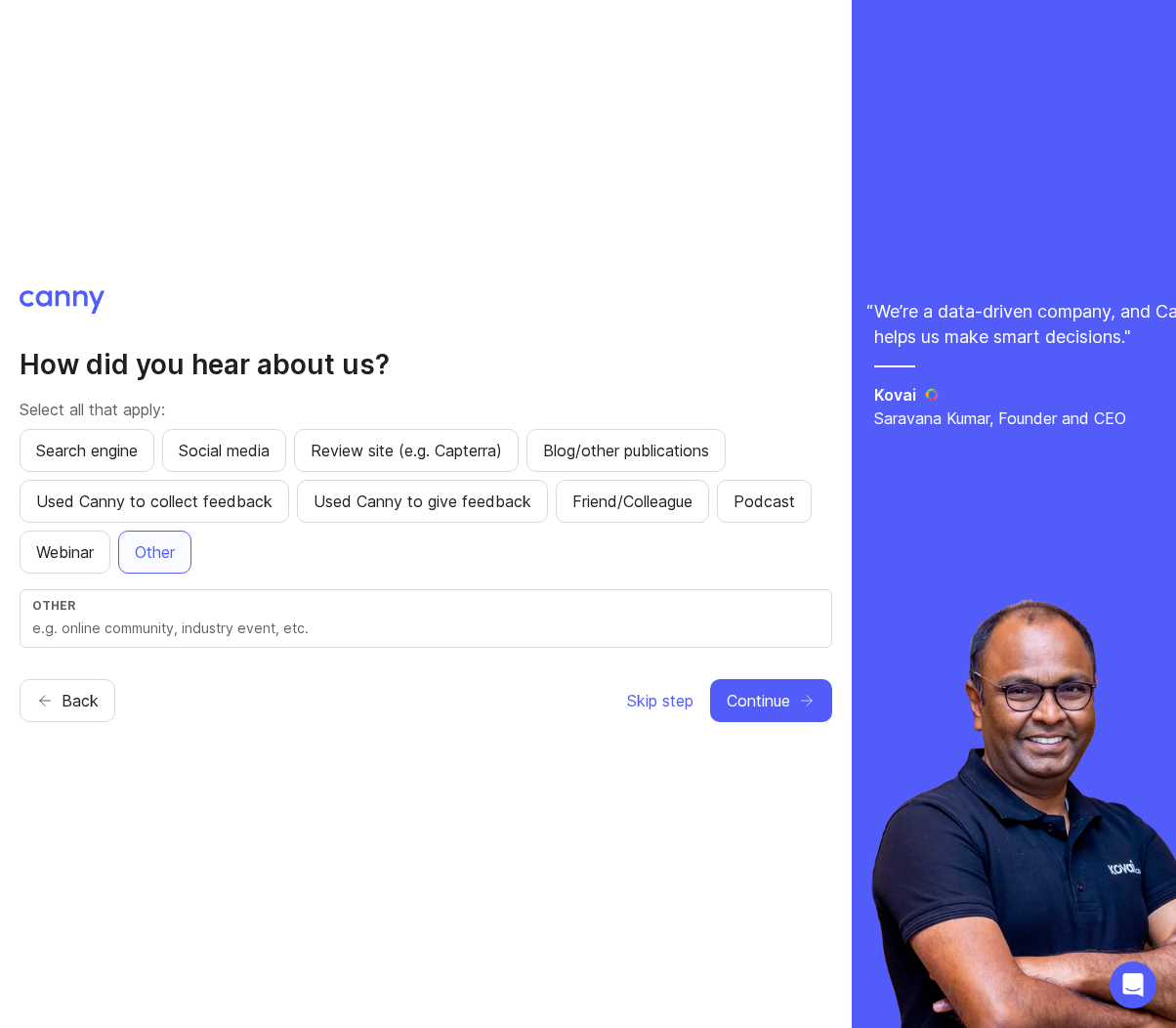 click at bounding box center [426, 628] 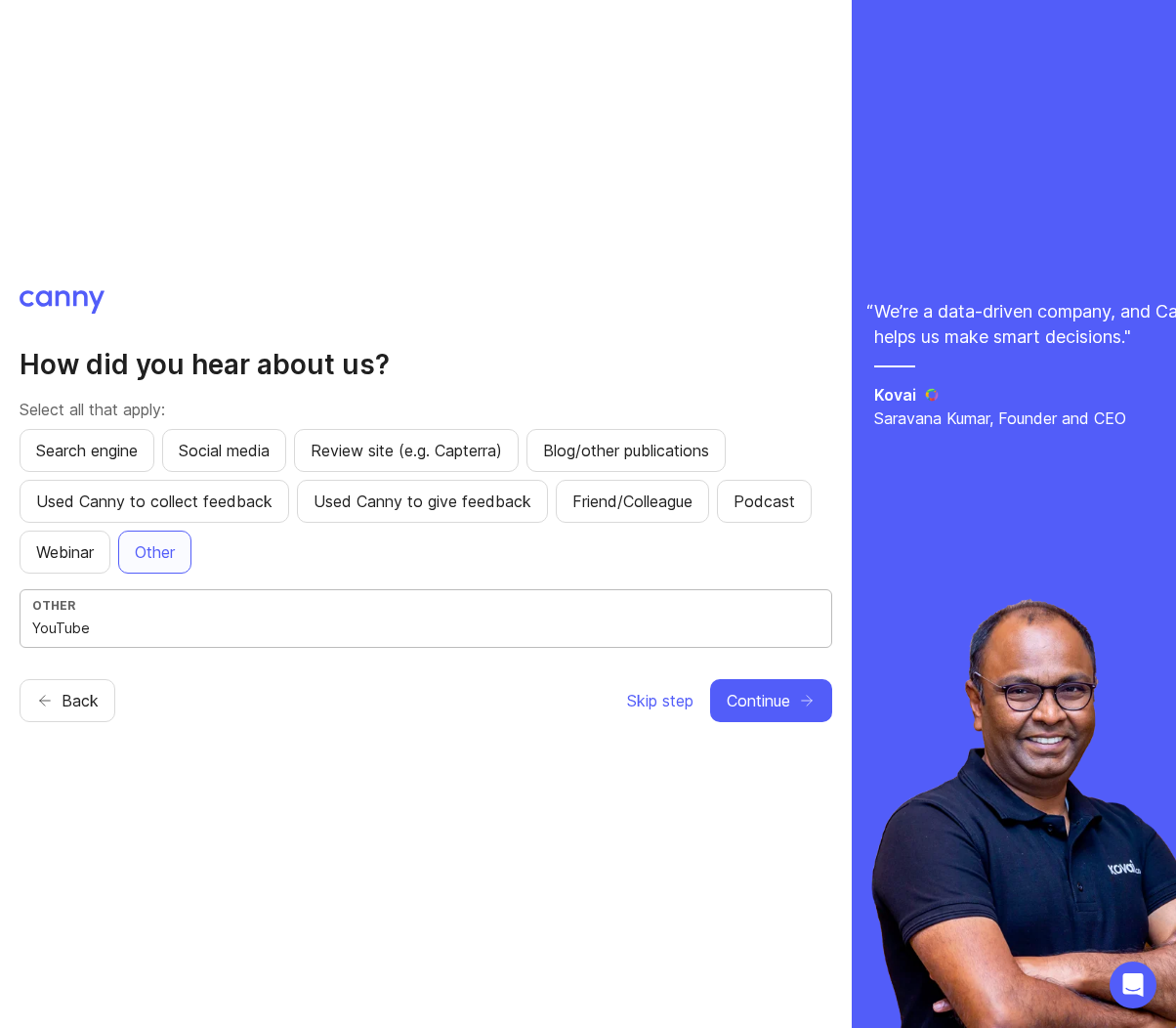 type on "YouTube" 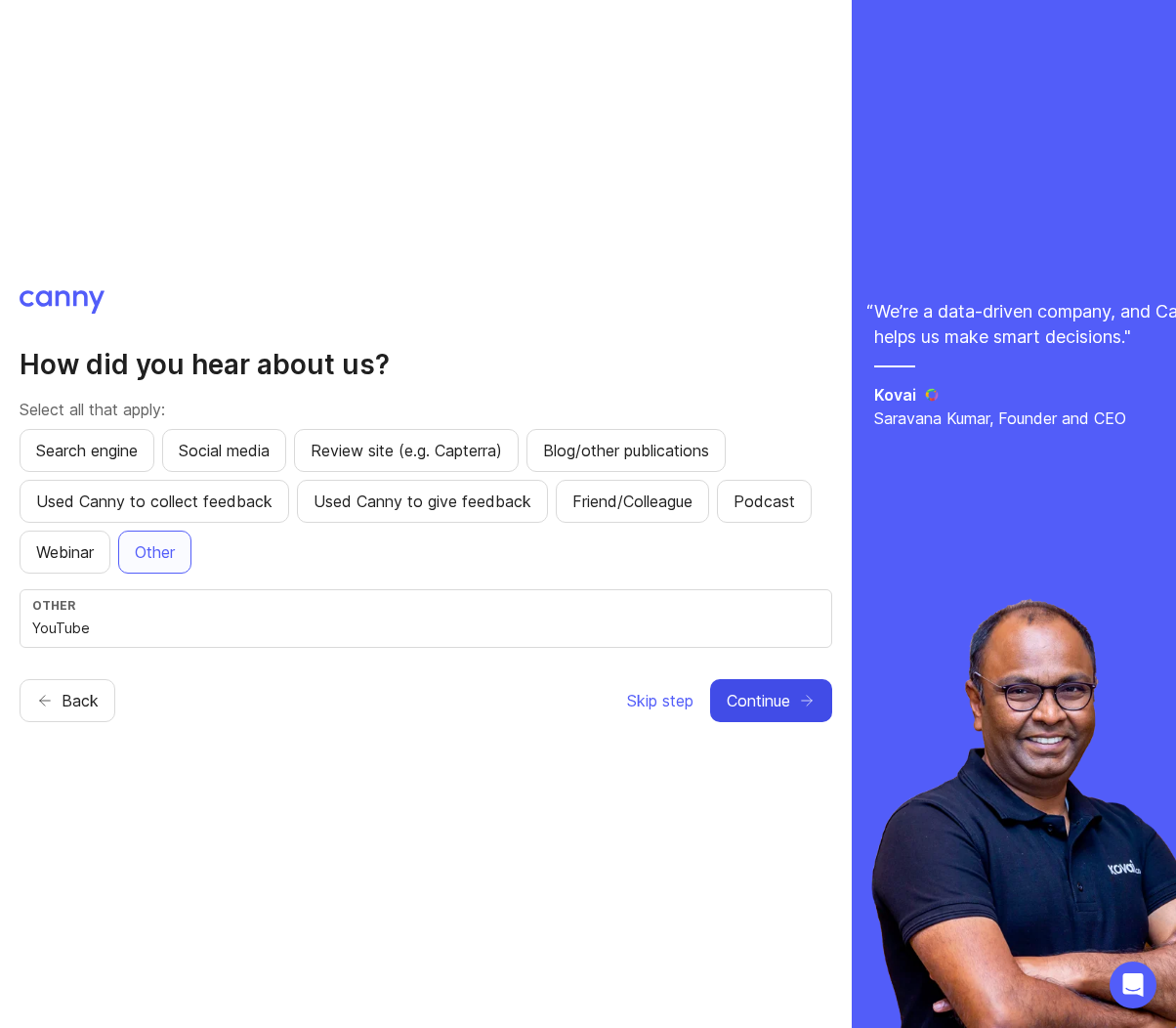 click on "Continue" at bounding box center (758, 701) 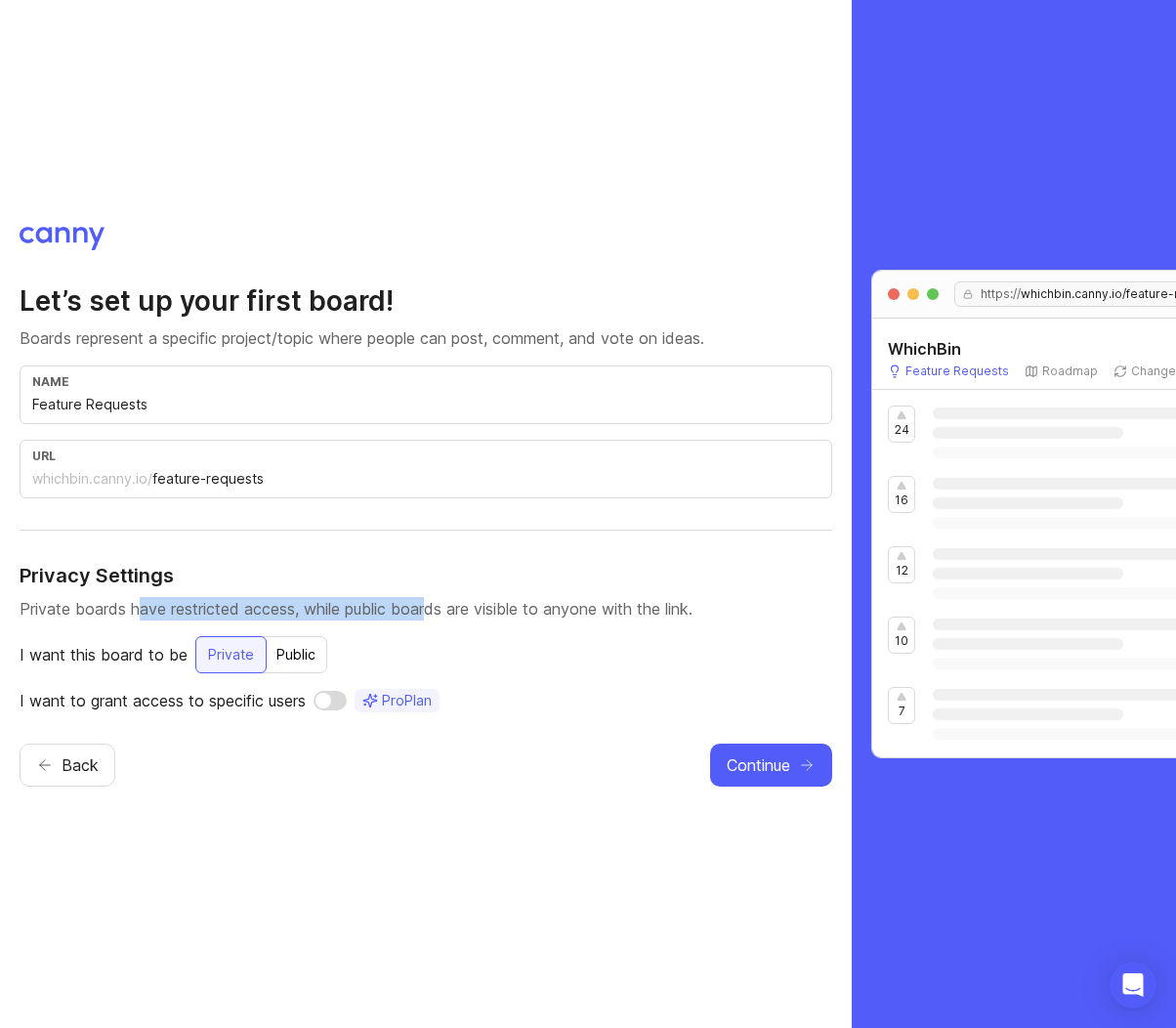 drag, startPoint x: 143, startPoint y: 606, endPoint x: 432, endPoint y: 597, distance: 289.1401 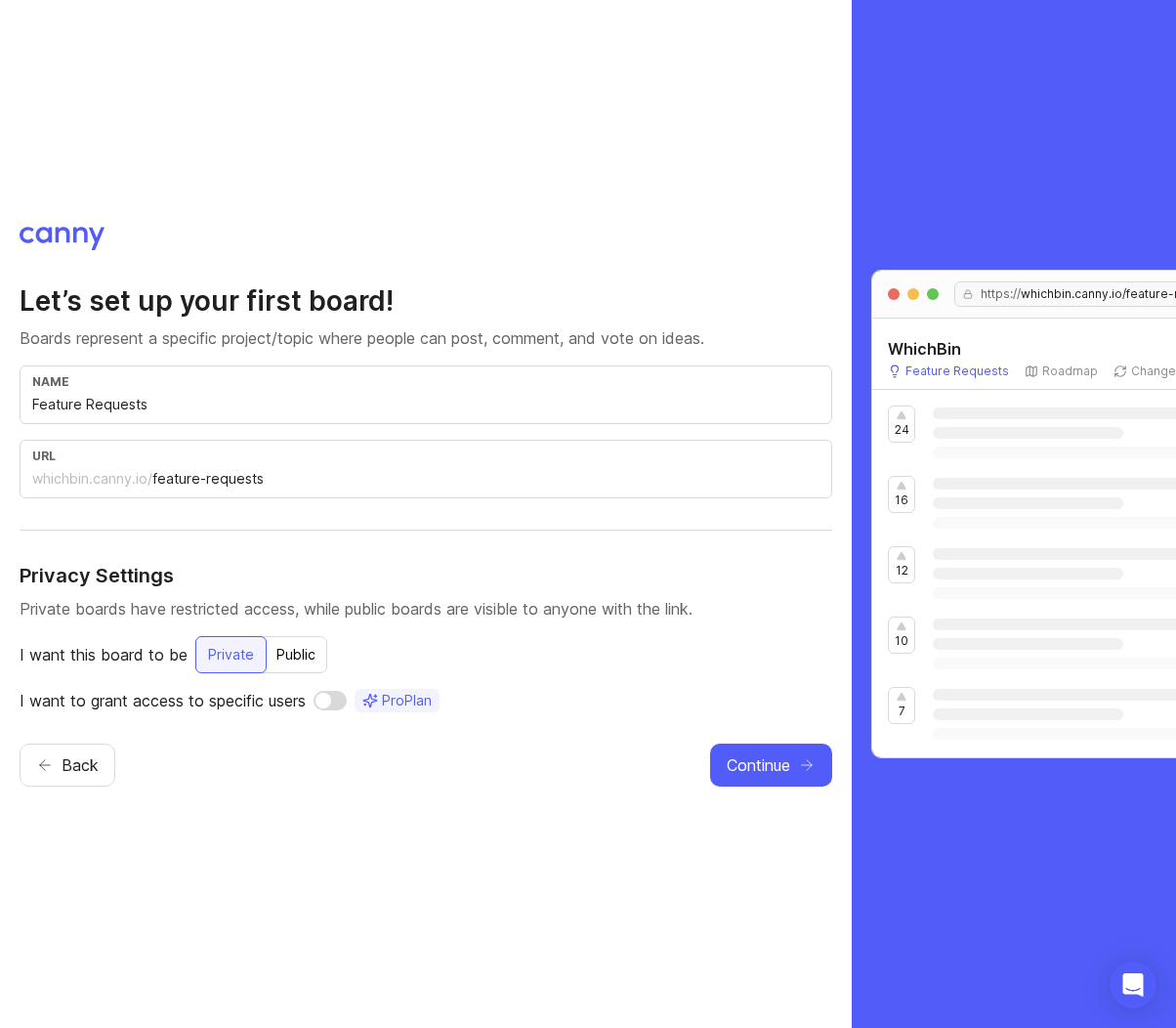 click on "Public" at bounding box center (231, 655) 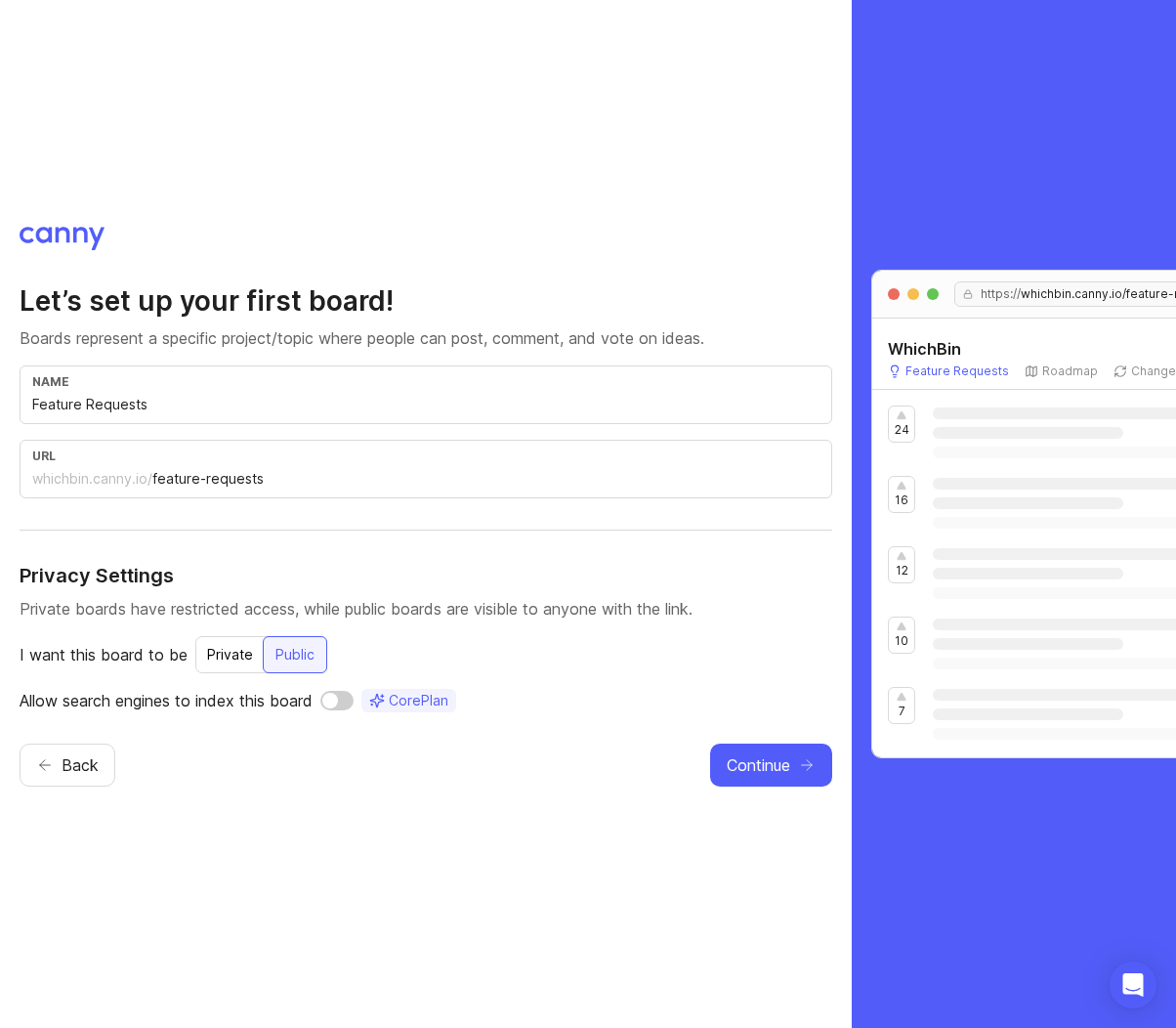 click at bounding box center (337, 701) 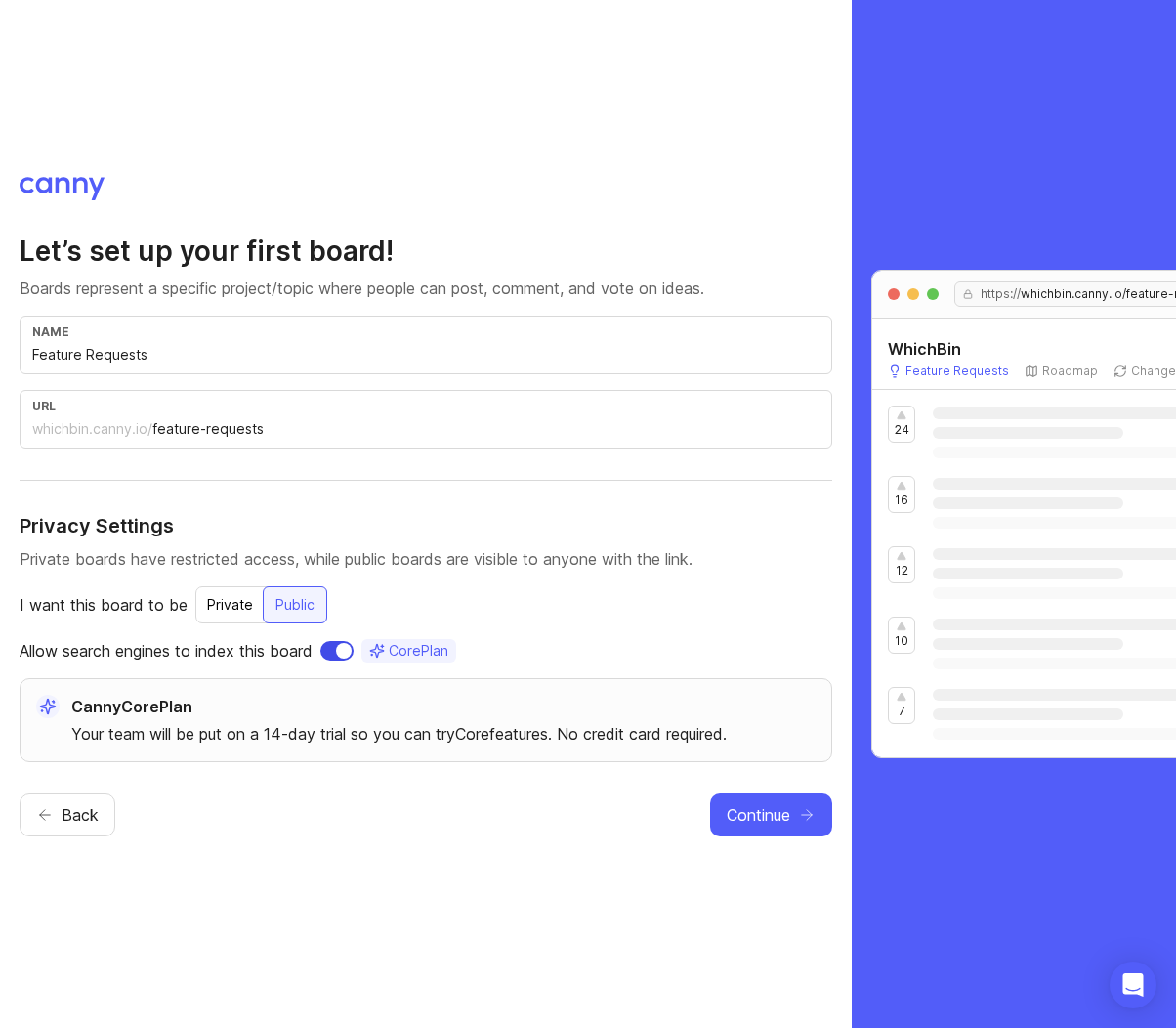 click at bounding box center (337, 651) 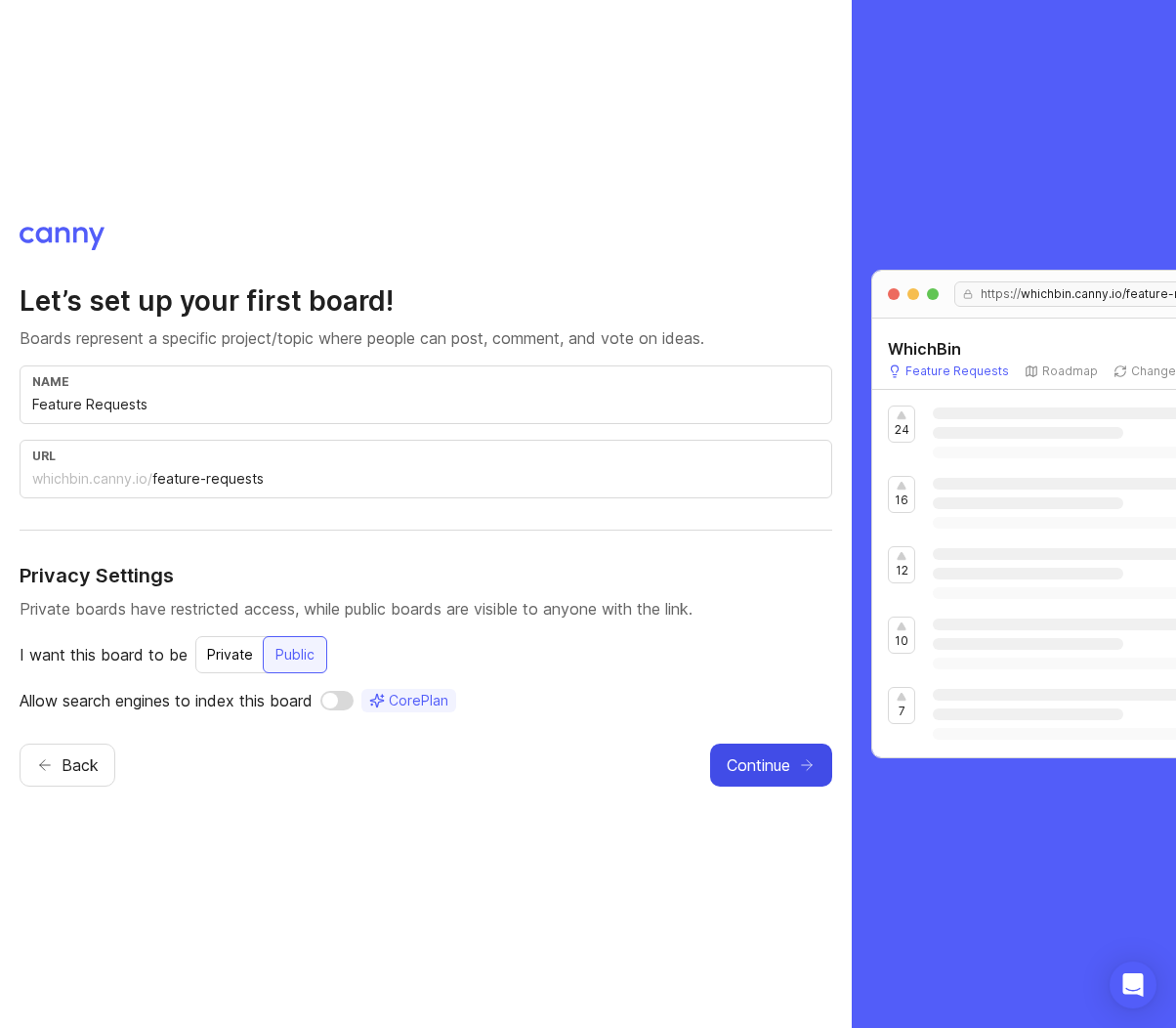 click on "Continue" at bounding box center [758, 765] 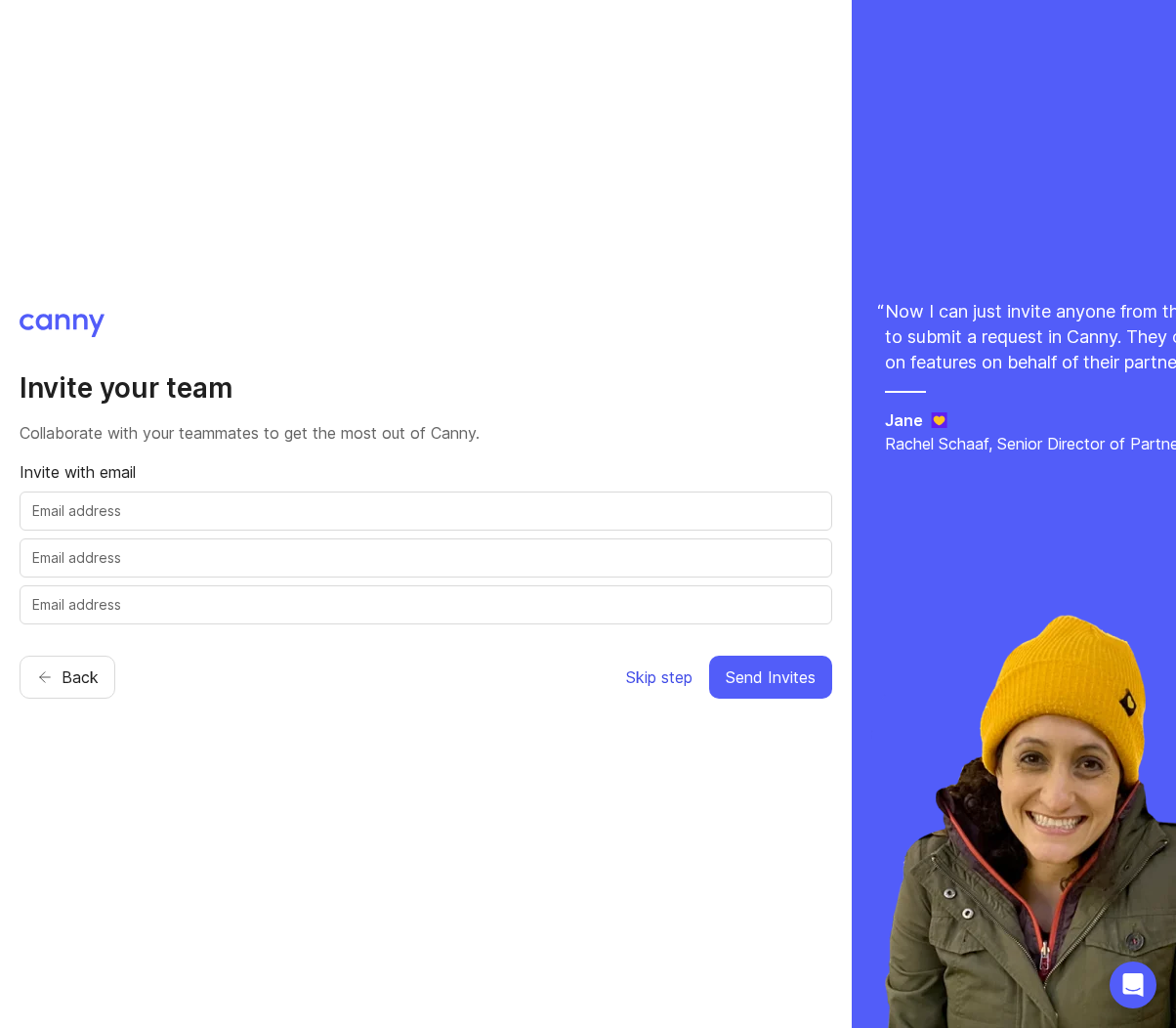 click on "Skip step" at bounding box center (659, 677) 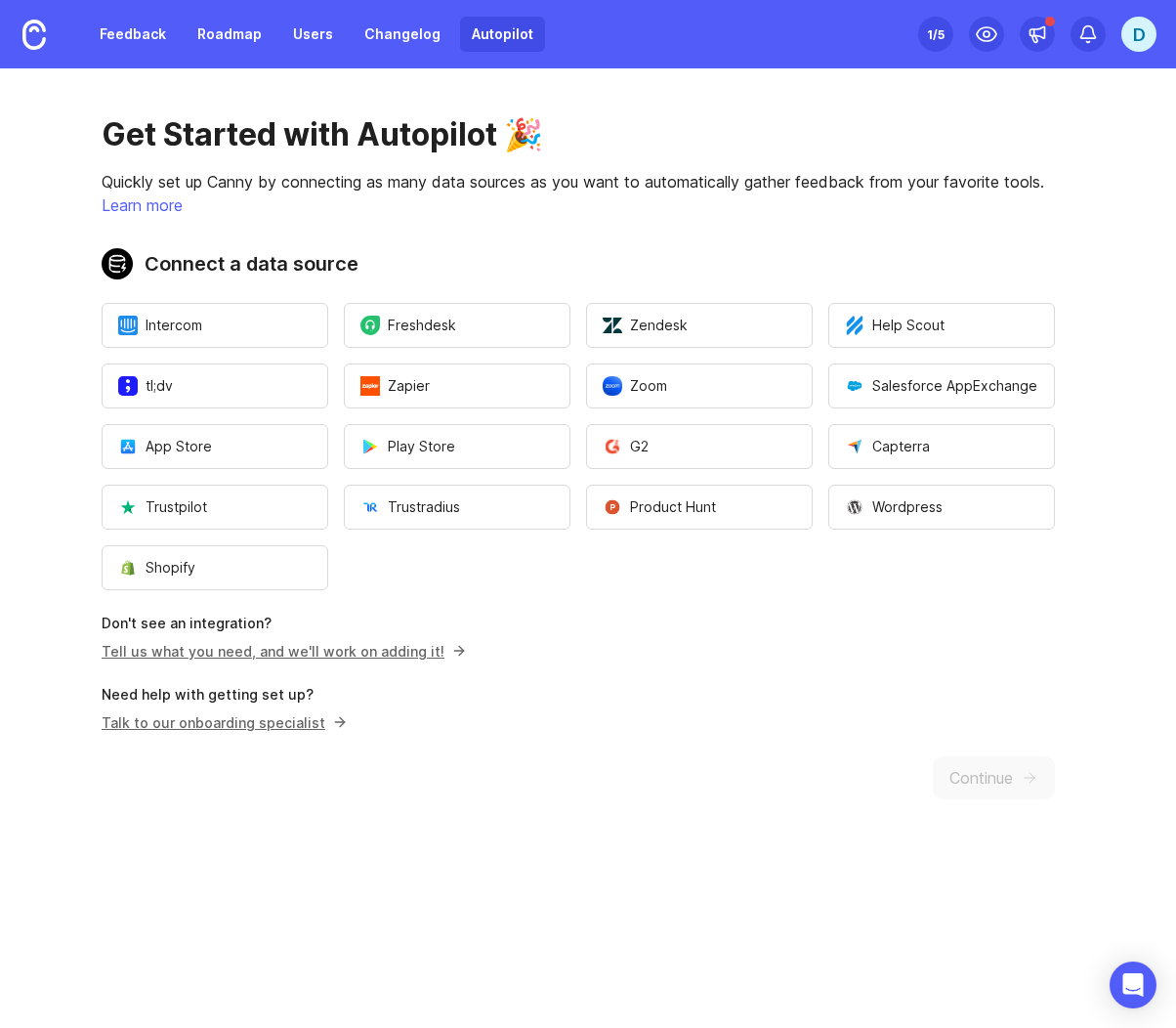 click on "Get Started with Autopilot 🎉 Quickly set up Canny by connecting as many data sources as you want to automatically gather feedback from your favorite tools. Learn more Connect a data source Intercom Freshdesk Zendesk Help Scout tl;dv Zapier Zoom Salesforce AppExchange App Store Play Store G2 Capterra Trustpilot Trustradius Product Hunt Wordpress Shopify Don't see an integration? Tell us what you need, and we'll work on adding it! Need help with getting set up? Talk to our onboarding specialist Continue" at bounding box center [578, 457] 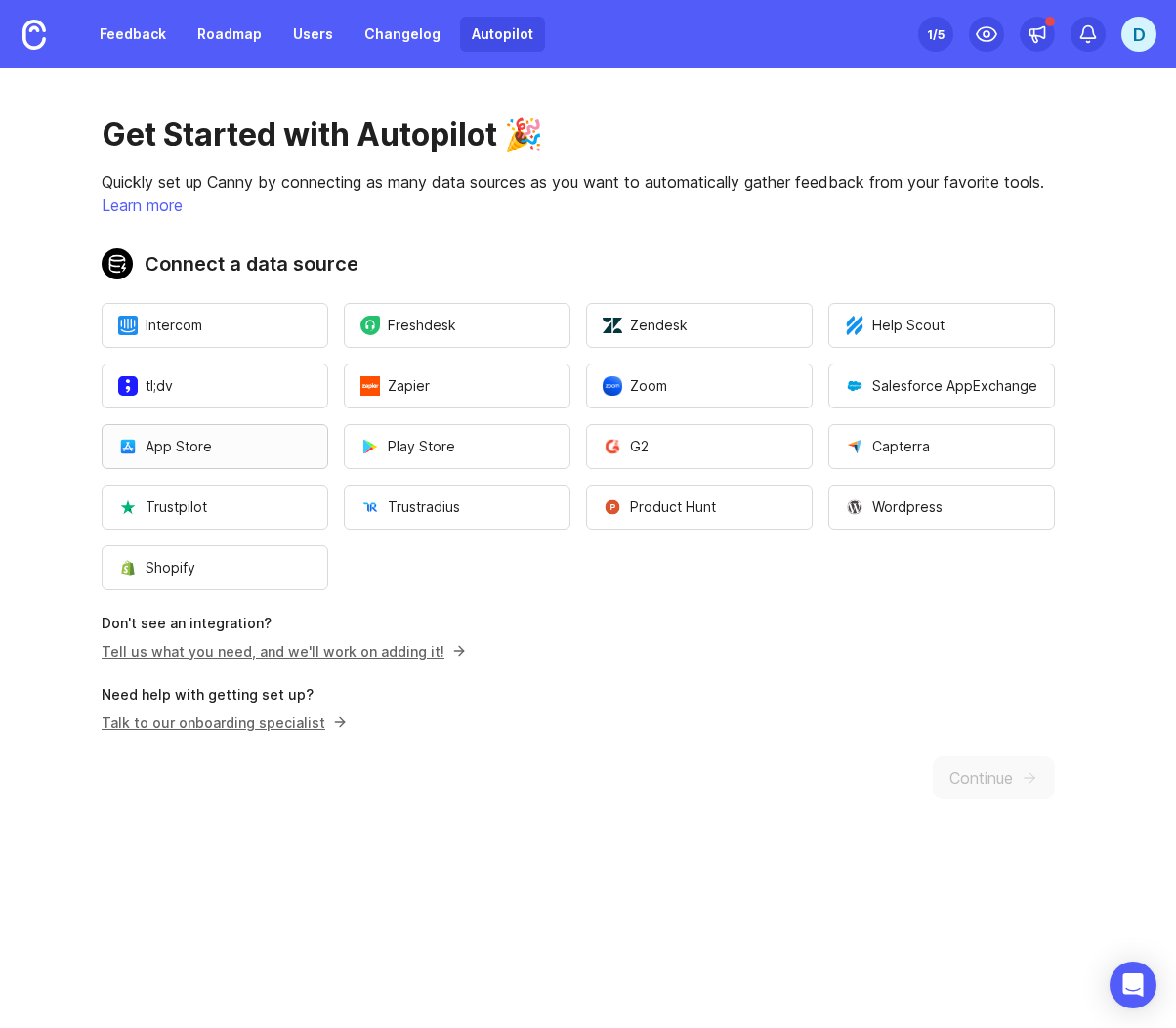 click on "App Store" at bounding box center (165, 447) 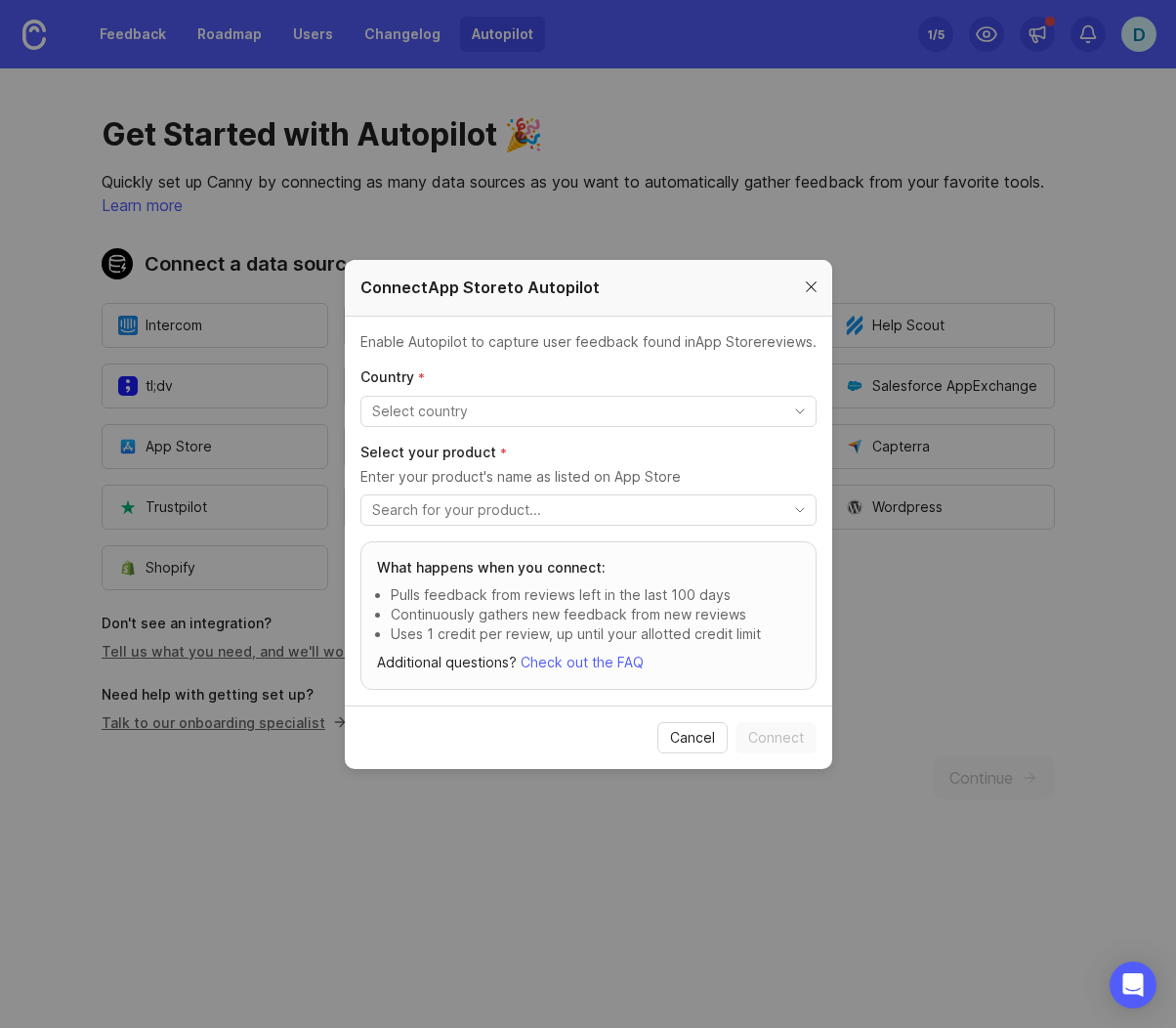 click at bounding box center [811, 287] 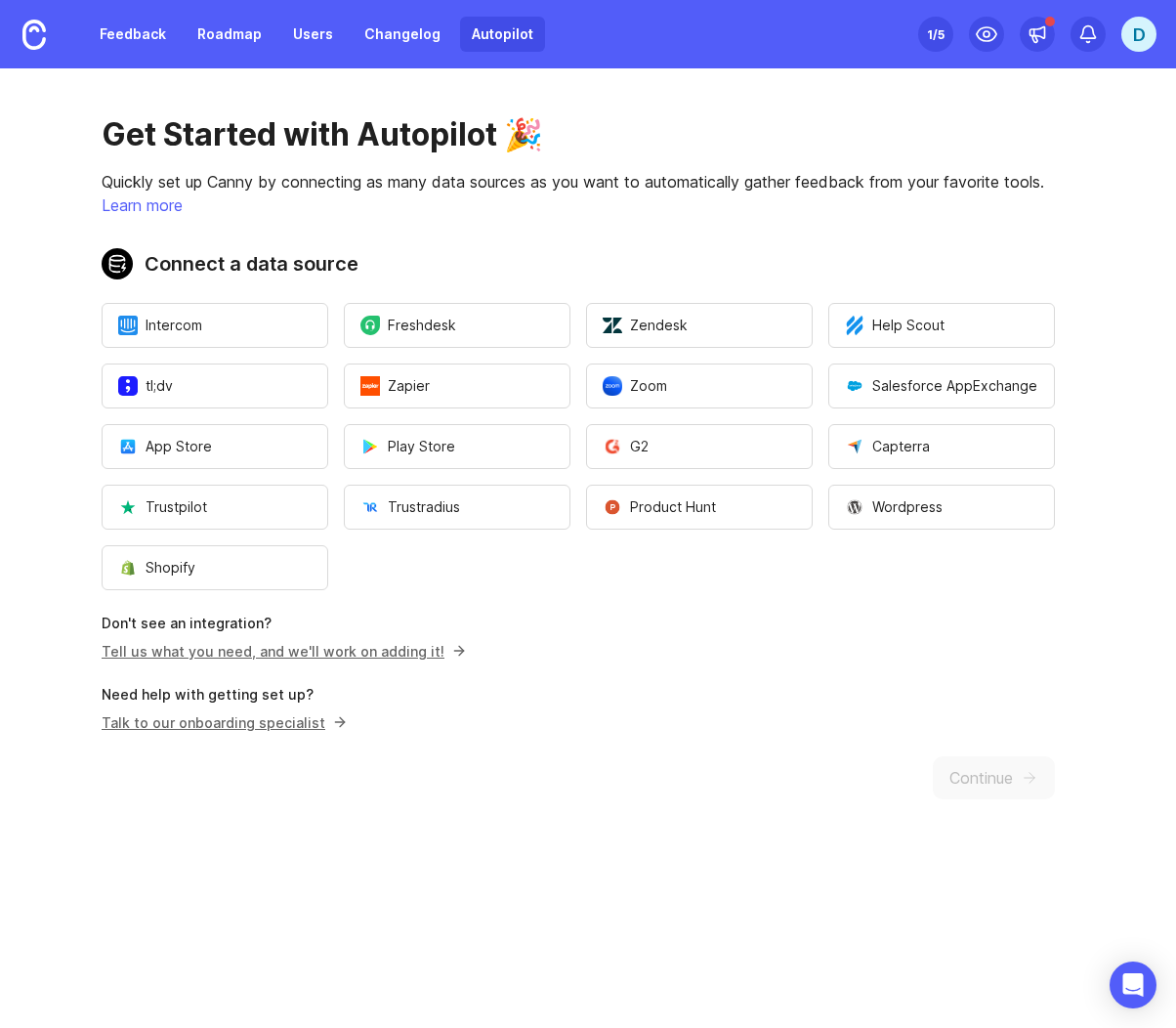 click on "Intercom Freshdesk Zendesk Help Scout tl;dv Zapier Zoom Salesforce AppExchange App Store Play Store G2 Capterra Trustpilot Trustradius Product Hunt Wordpress Shopify" at bounding box center (578, 447) 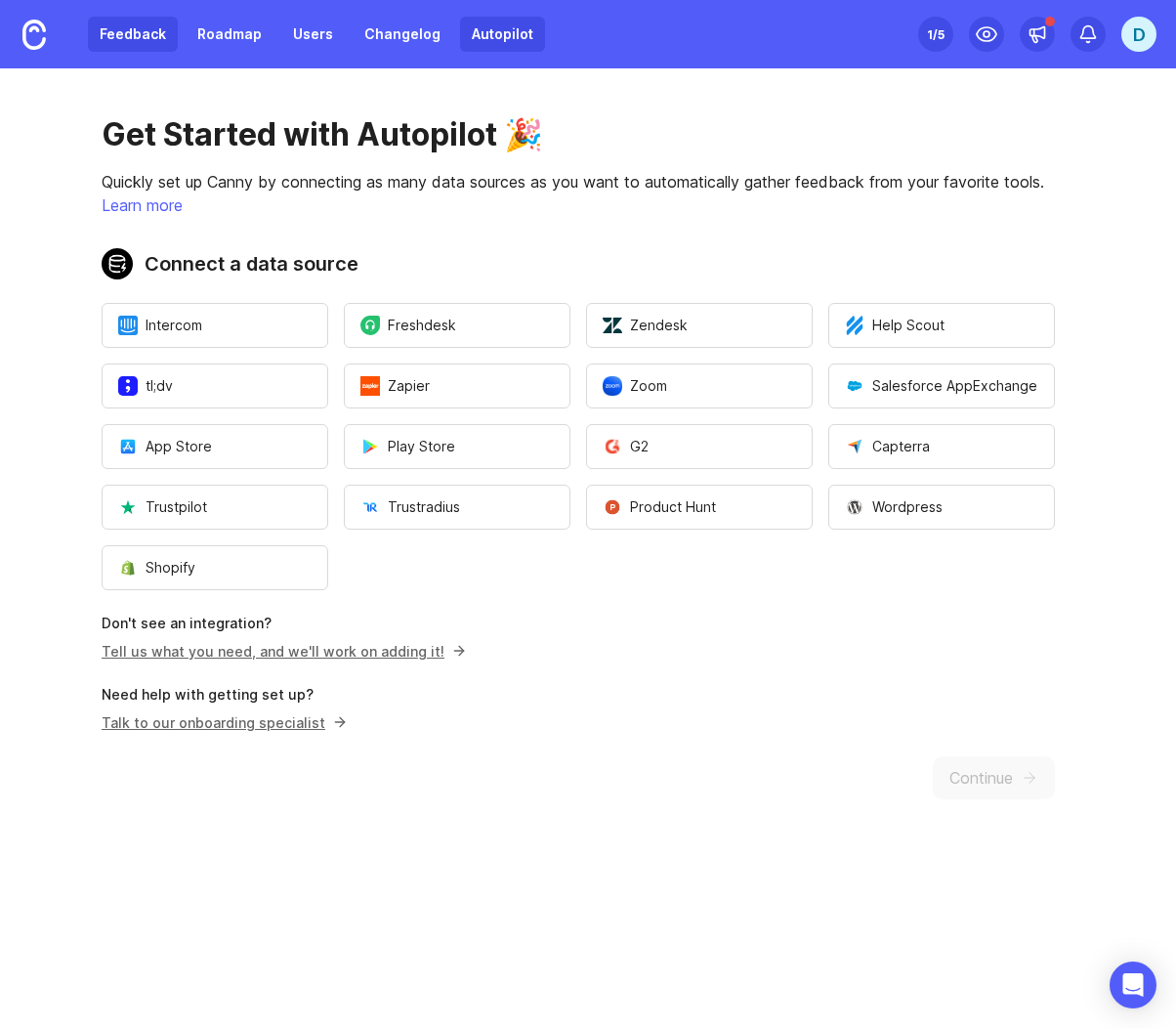 click on "Feedback" at bounding box center [133, 34] 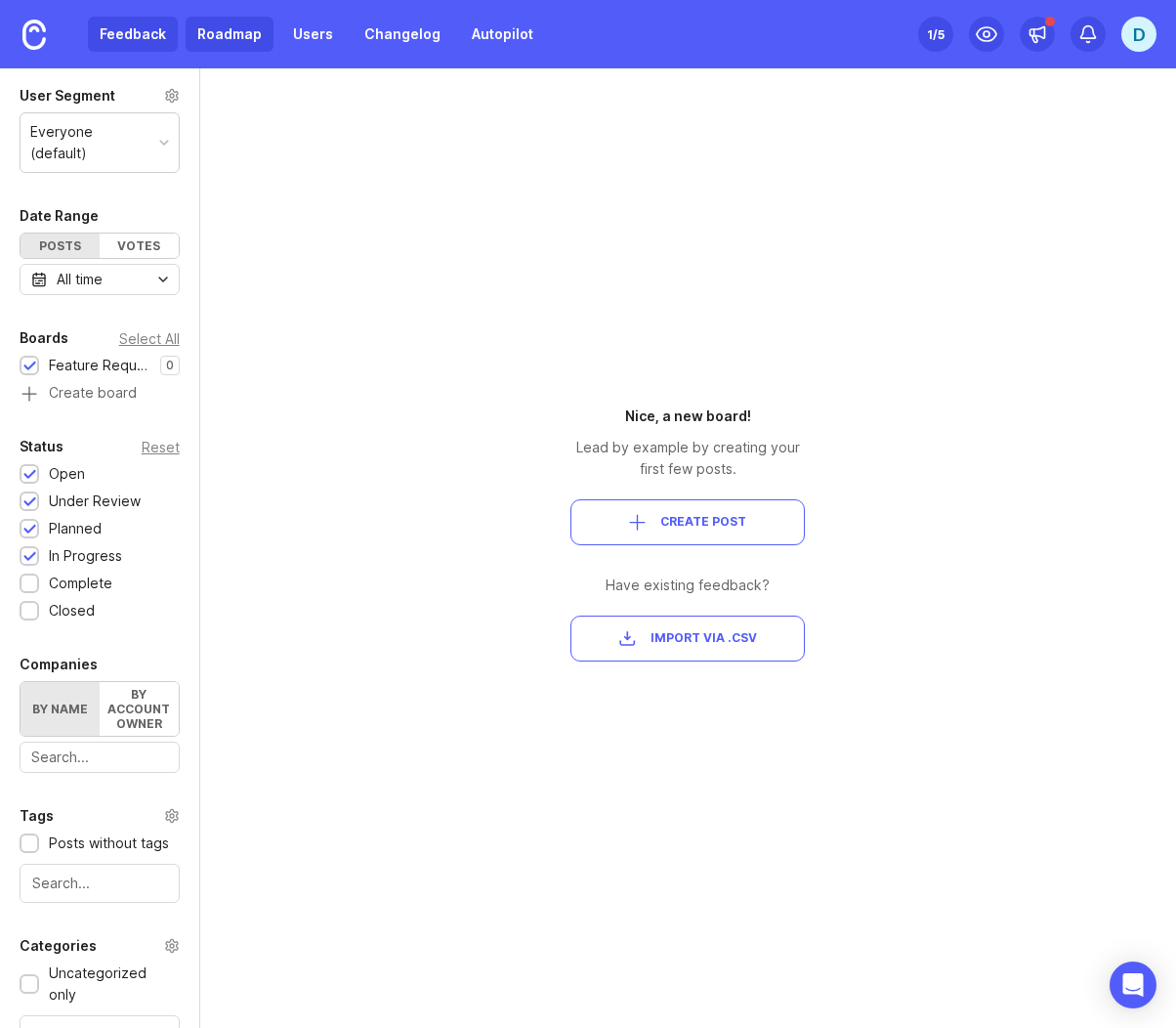 click on "Roadmap" at bounding box center (230, 34) 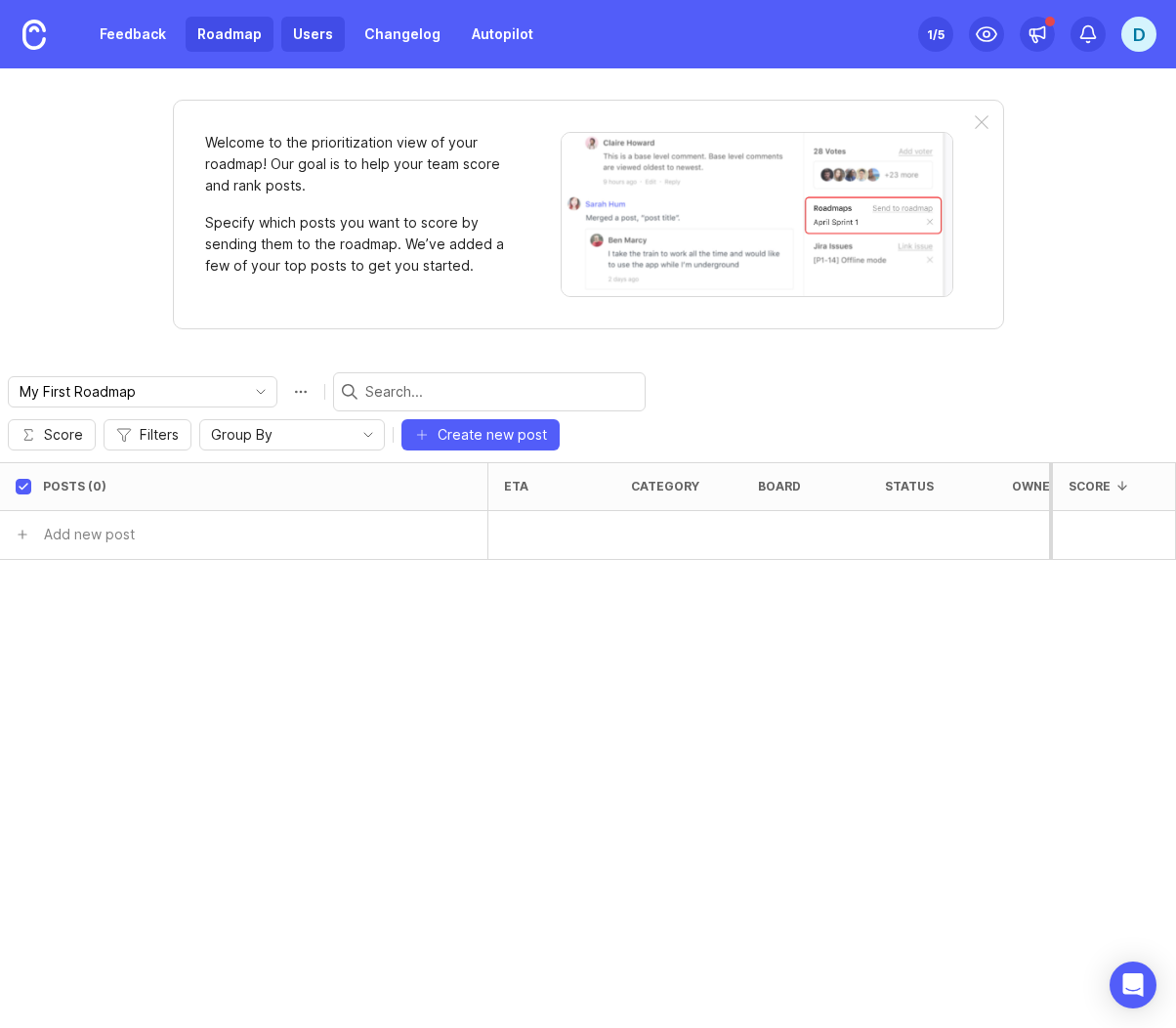 click on "Users" at bounding box center (313, 34) 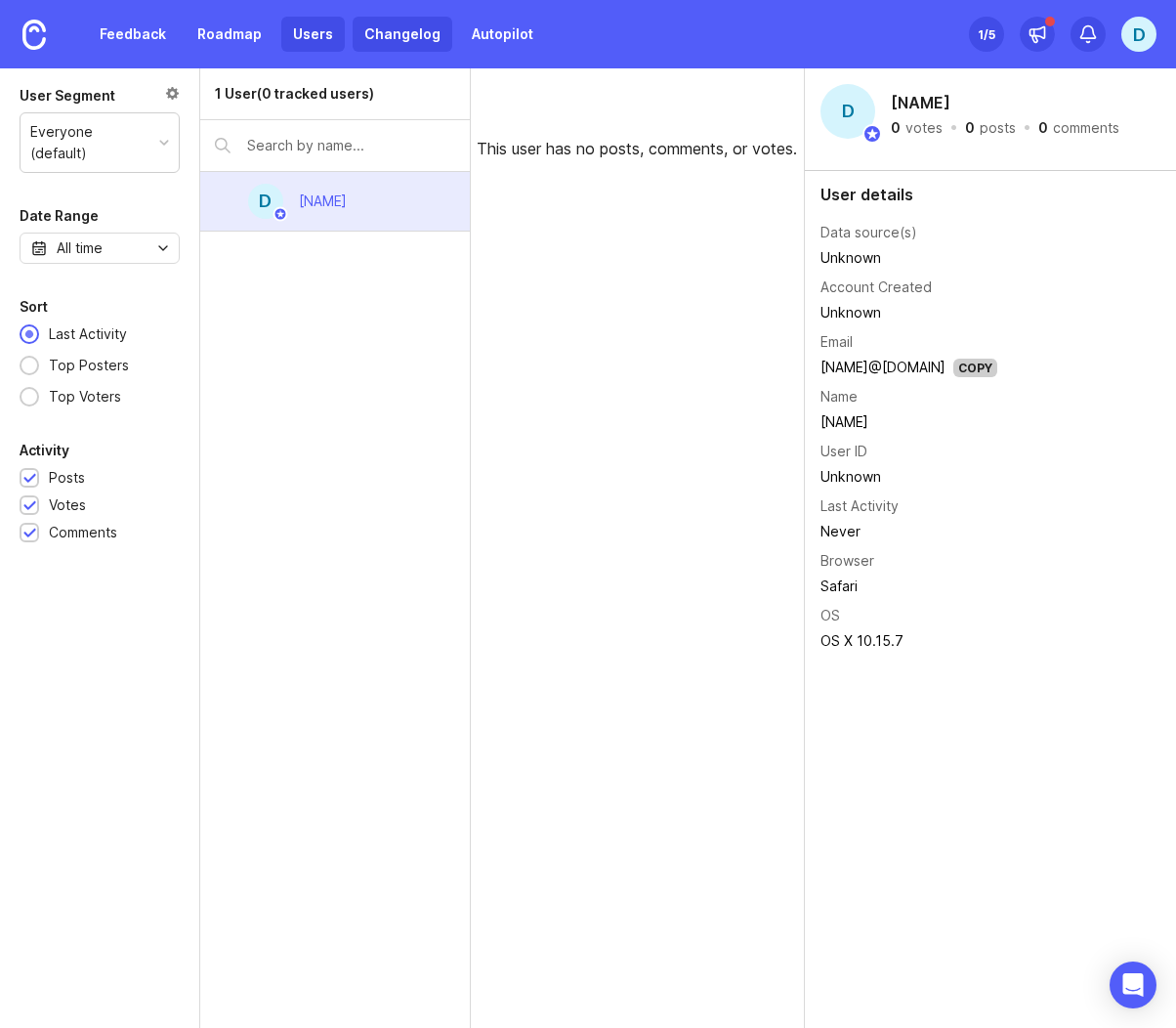 click on "Changelog" at bounding box center [402, 34] 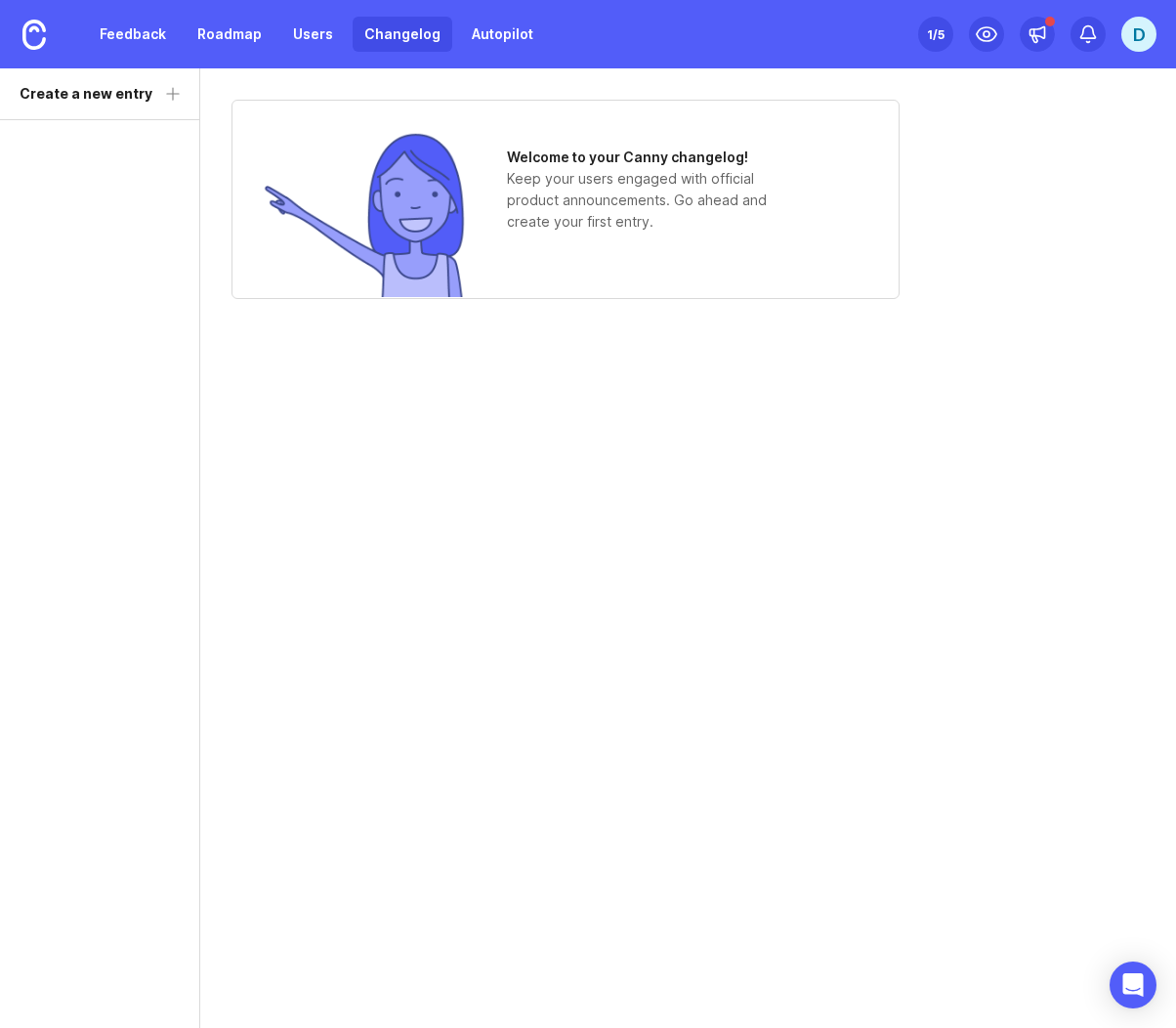 click on "1 /5" at bounding box center (936, 34) 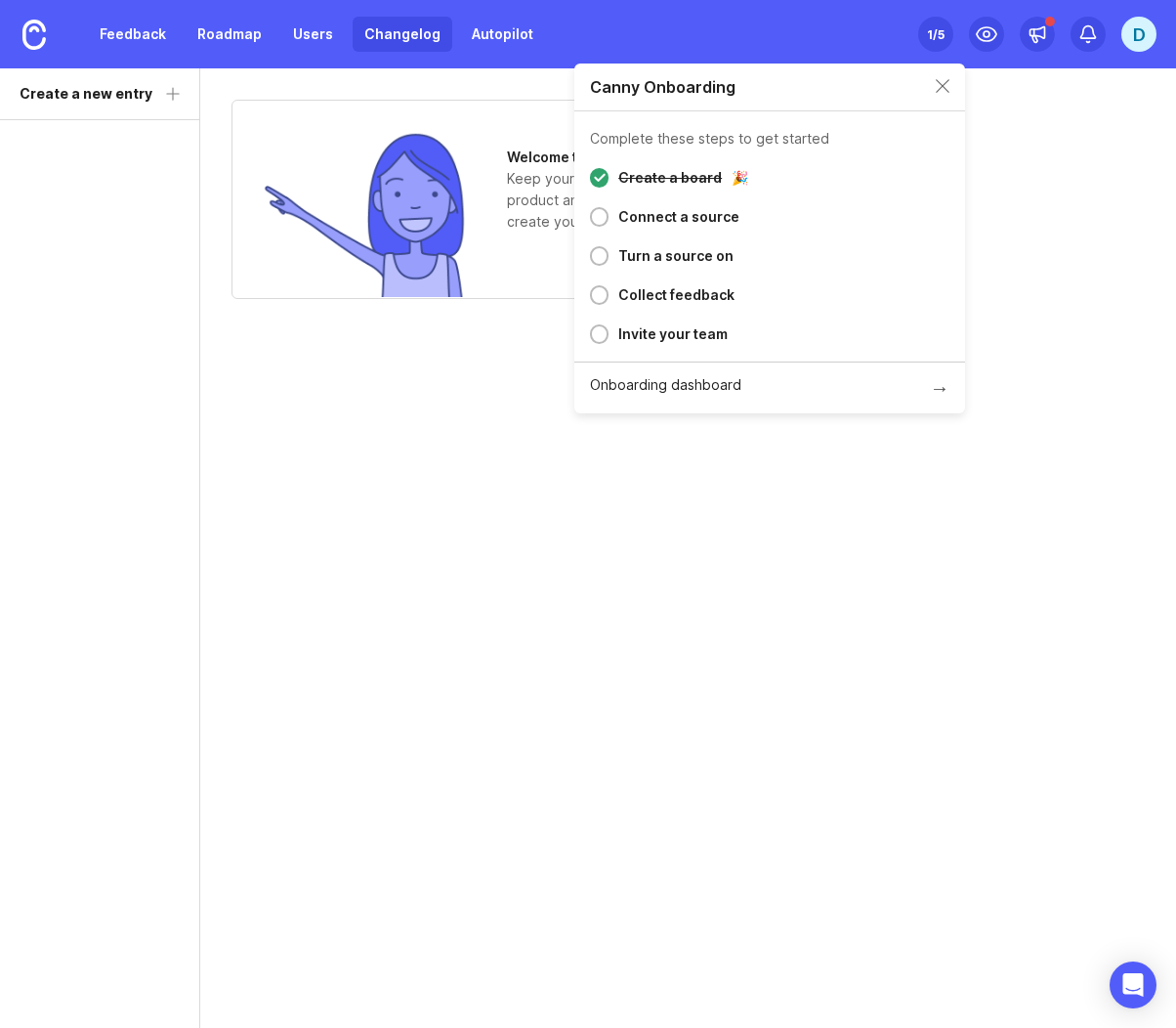 click on "1 /5" at bounding box center [936, 34] 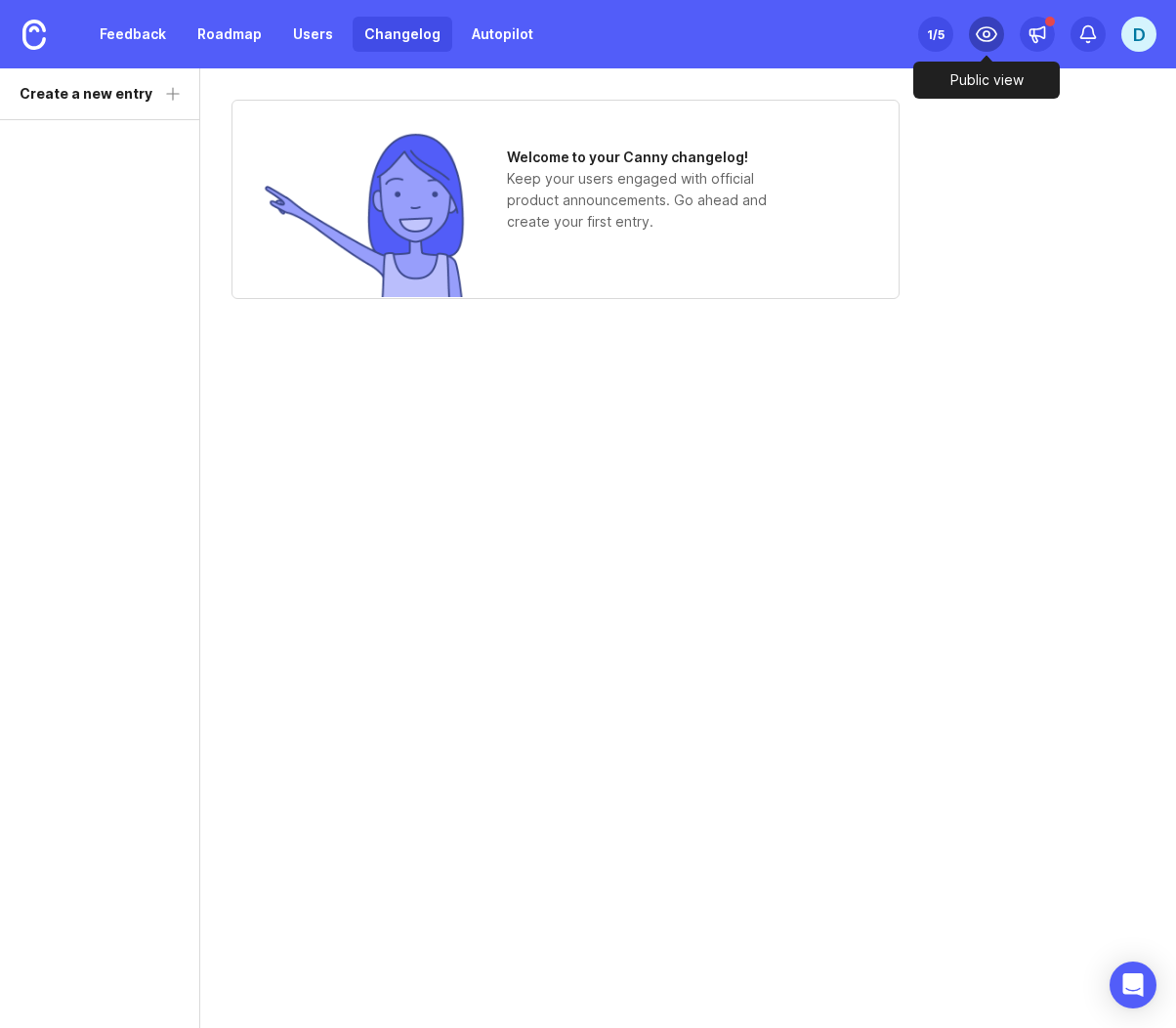 click at bounding box center [987, 34] 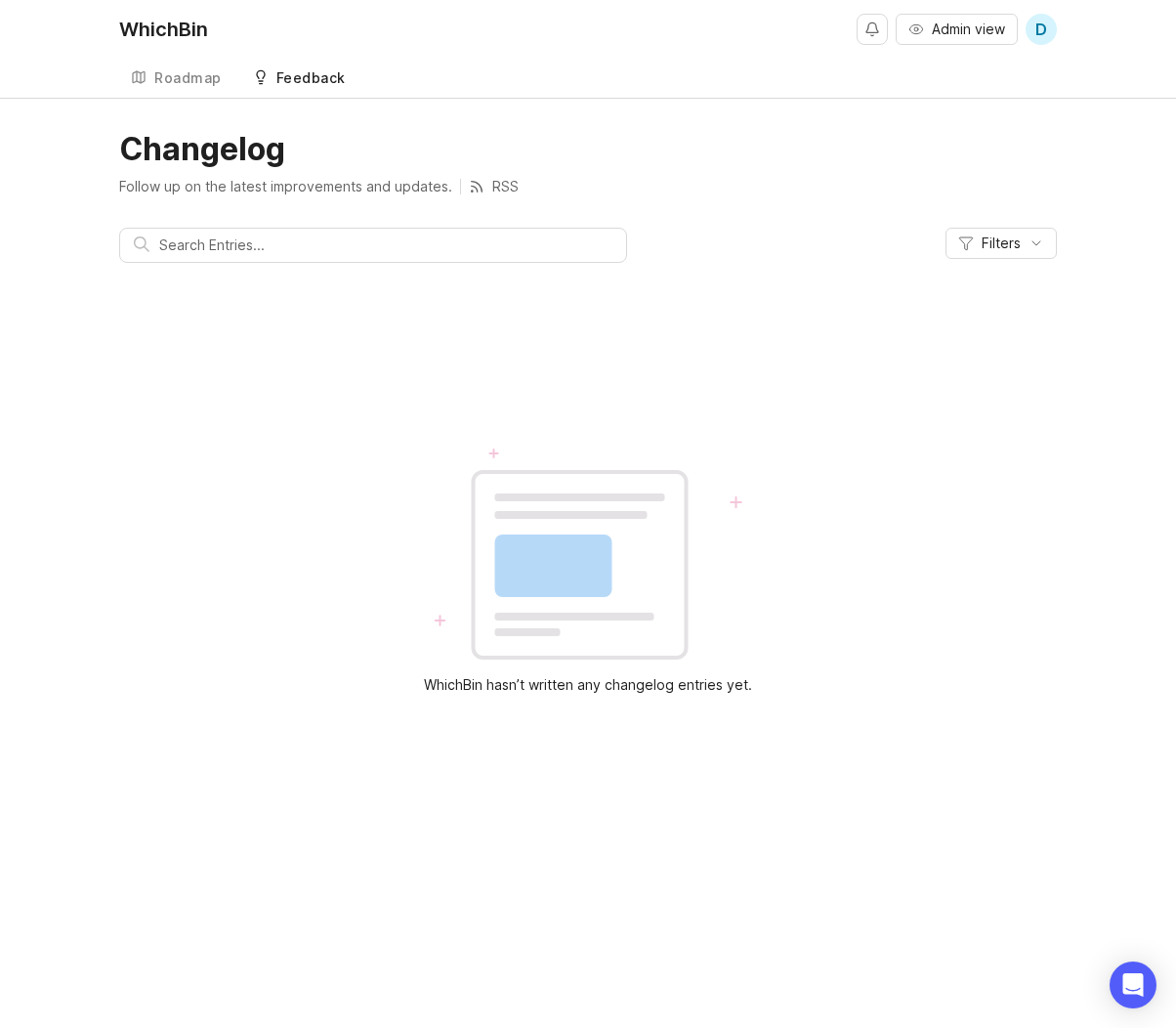 click on "Feedback" at bounding box center [311, 78] 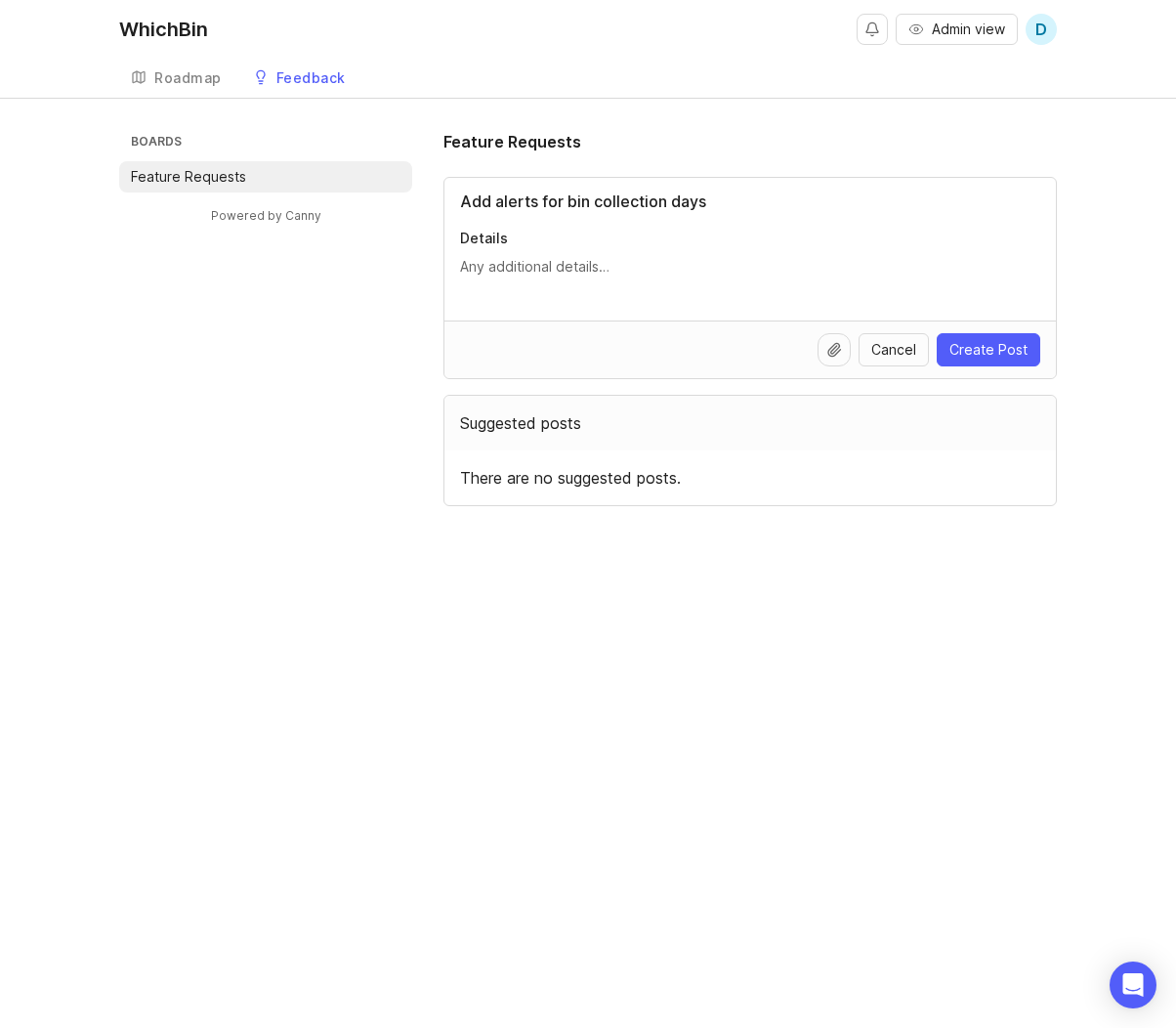 click on "Add alerts for bin collection days" at bounding box center [750, 201] 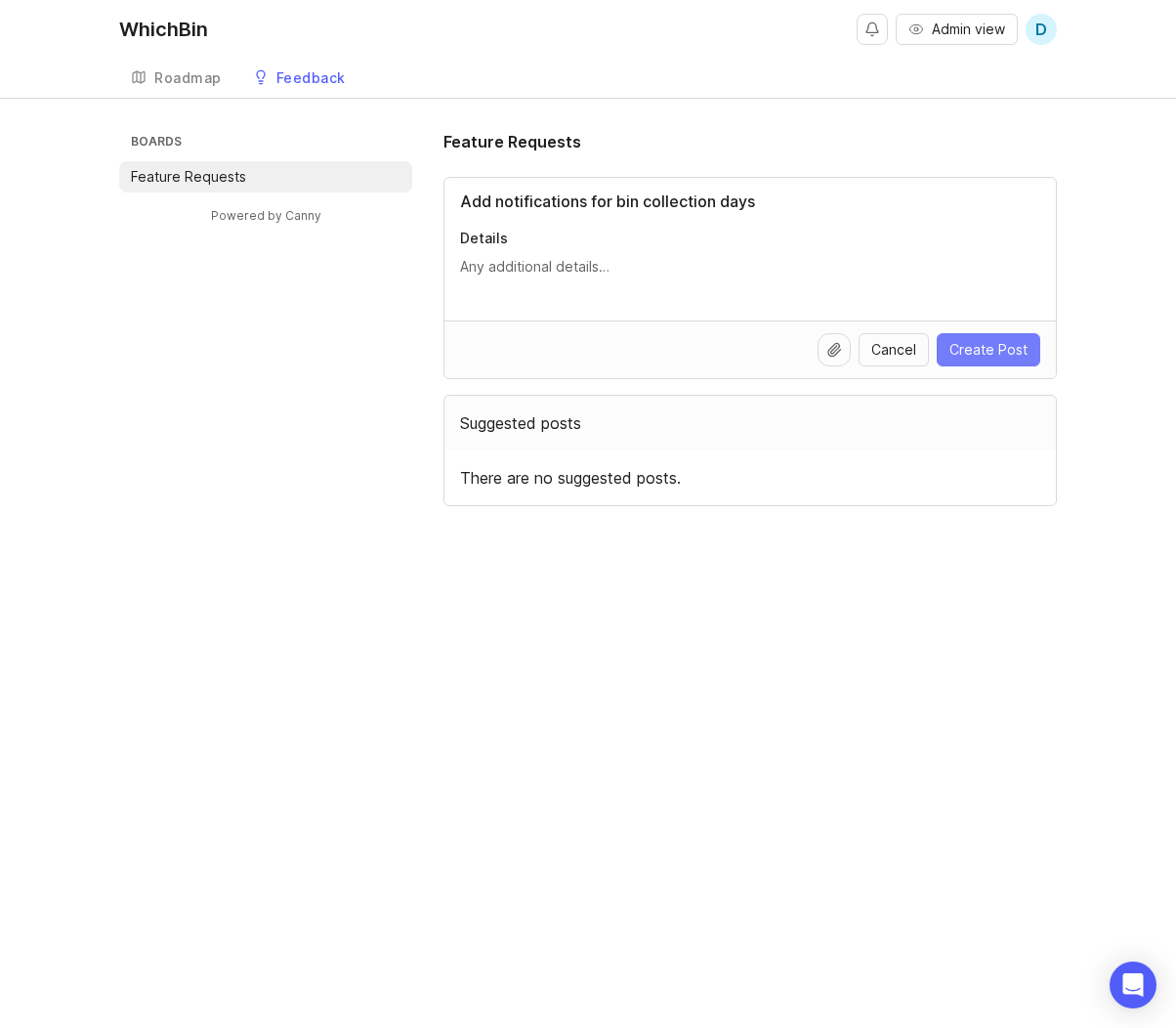 type on "Add notifications for bin collection days" 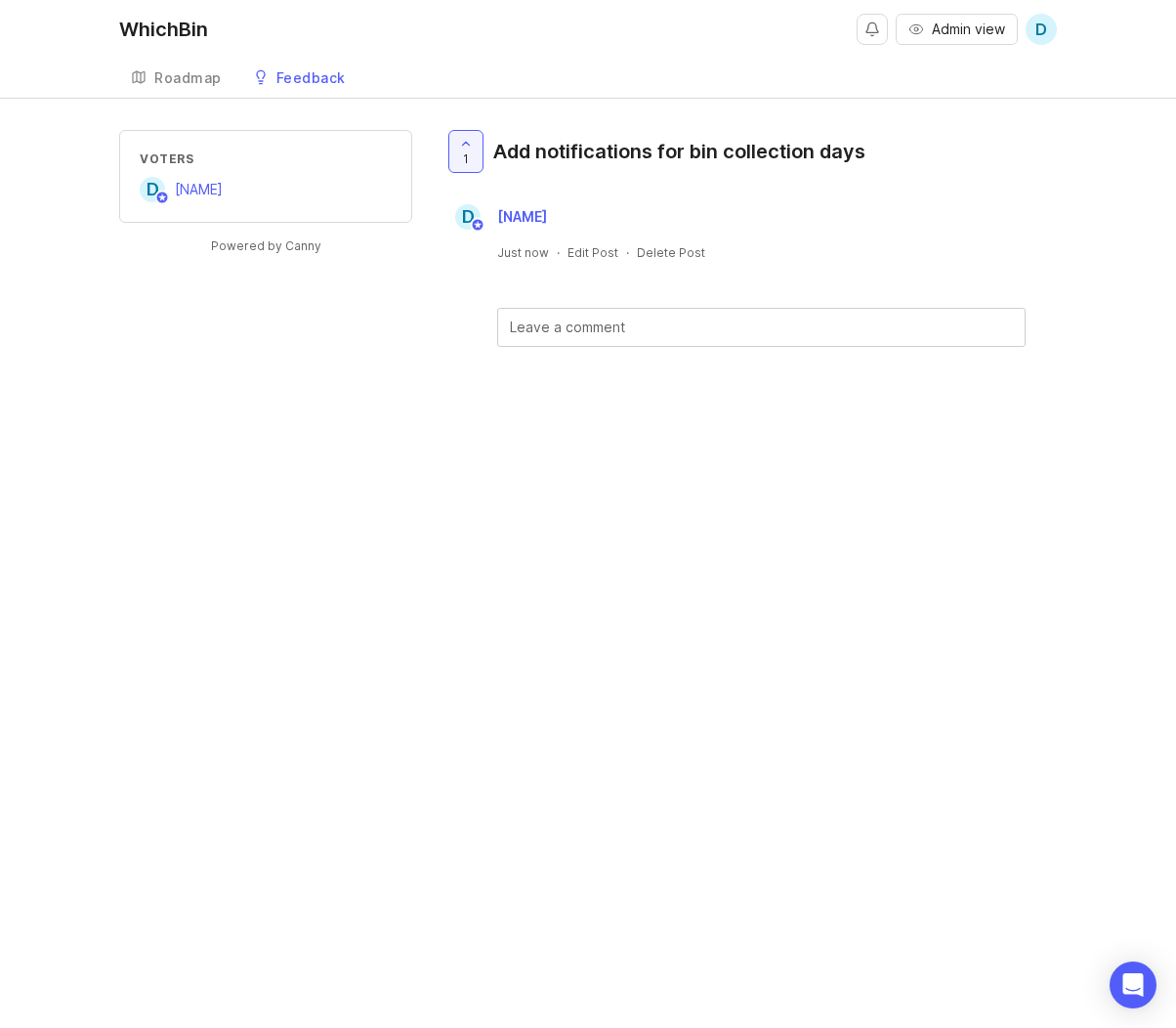 click on "Feedback" at bounding box center (311, 78) 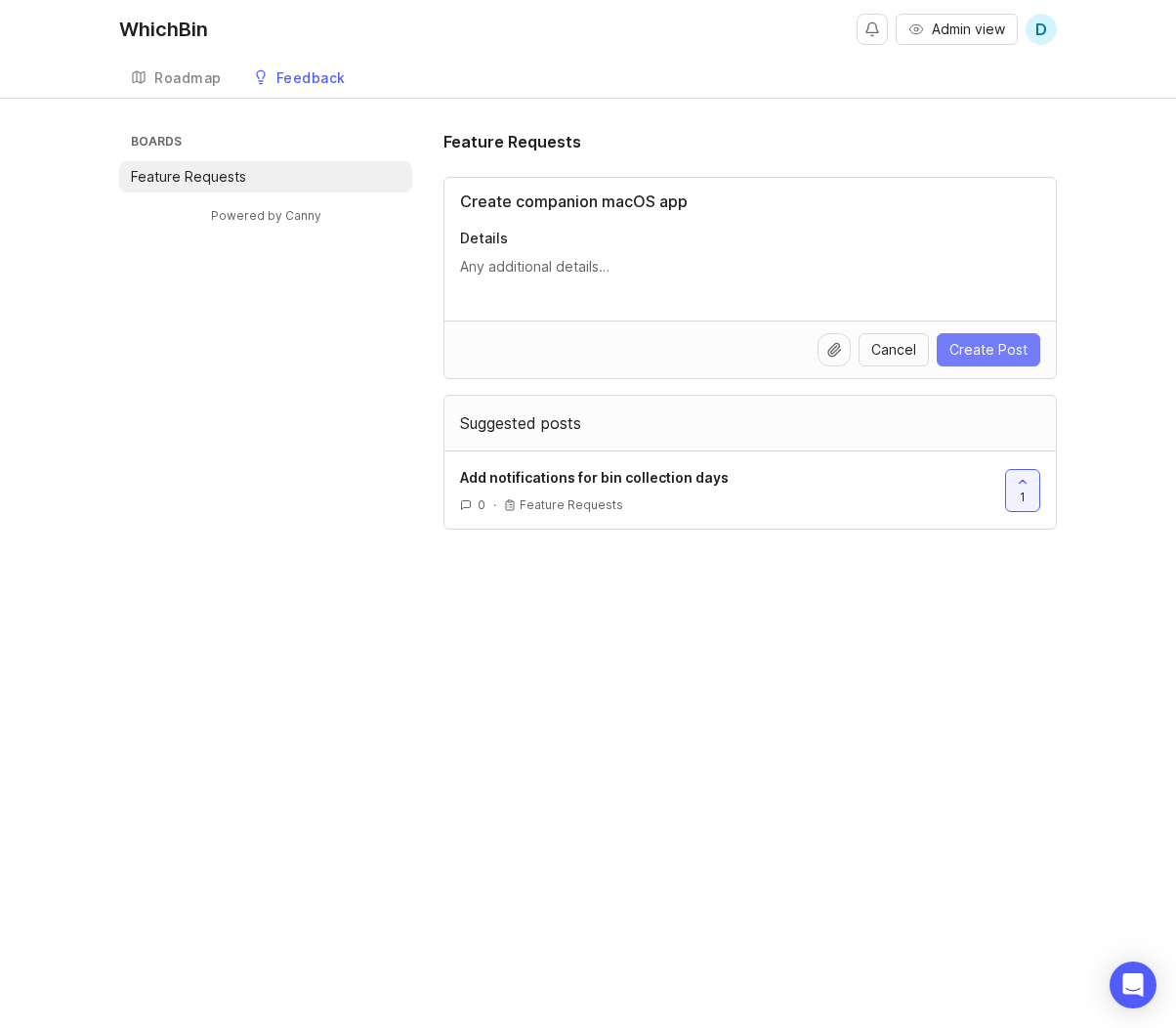 type on "Create companion macOS app" 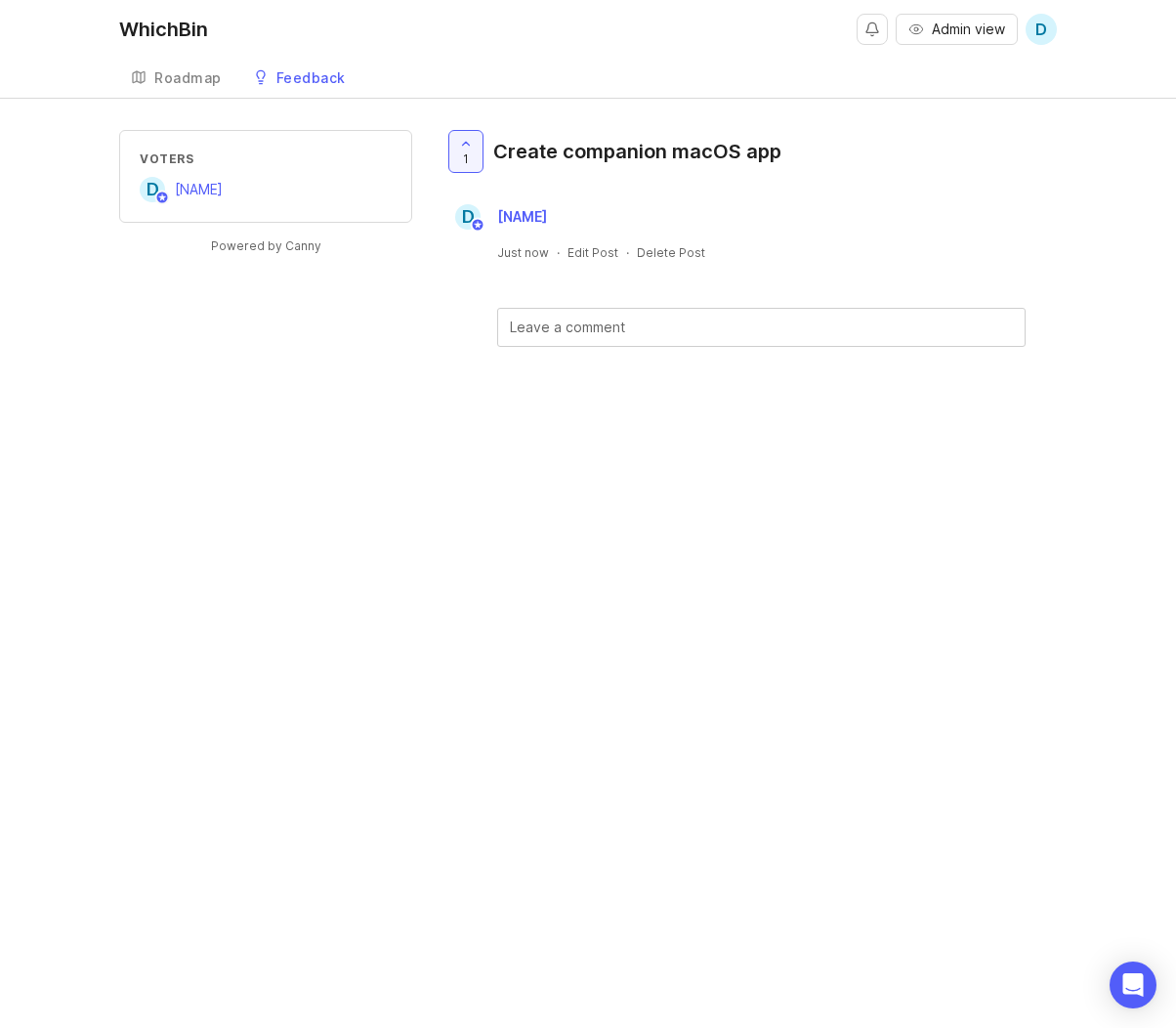 click on "Feedback" at bounding box center [311, 78] 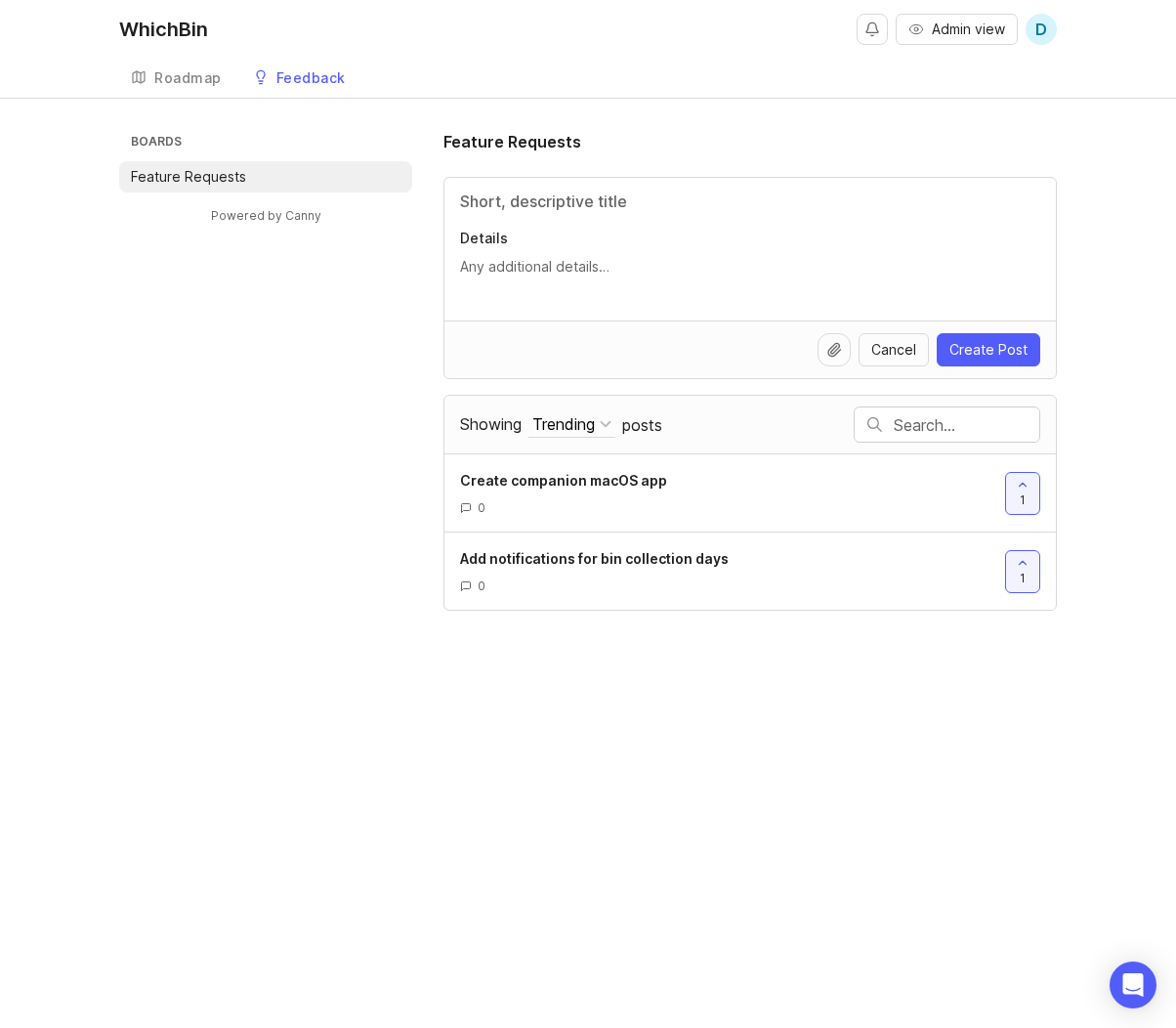 click on "Feedback" at bounding box center [311, 78] 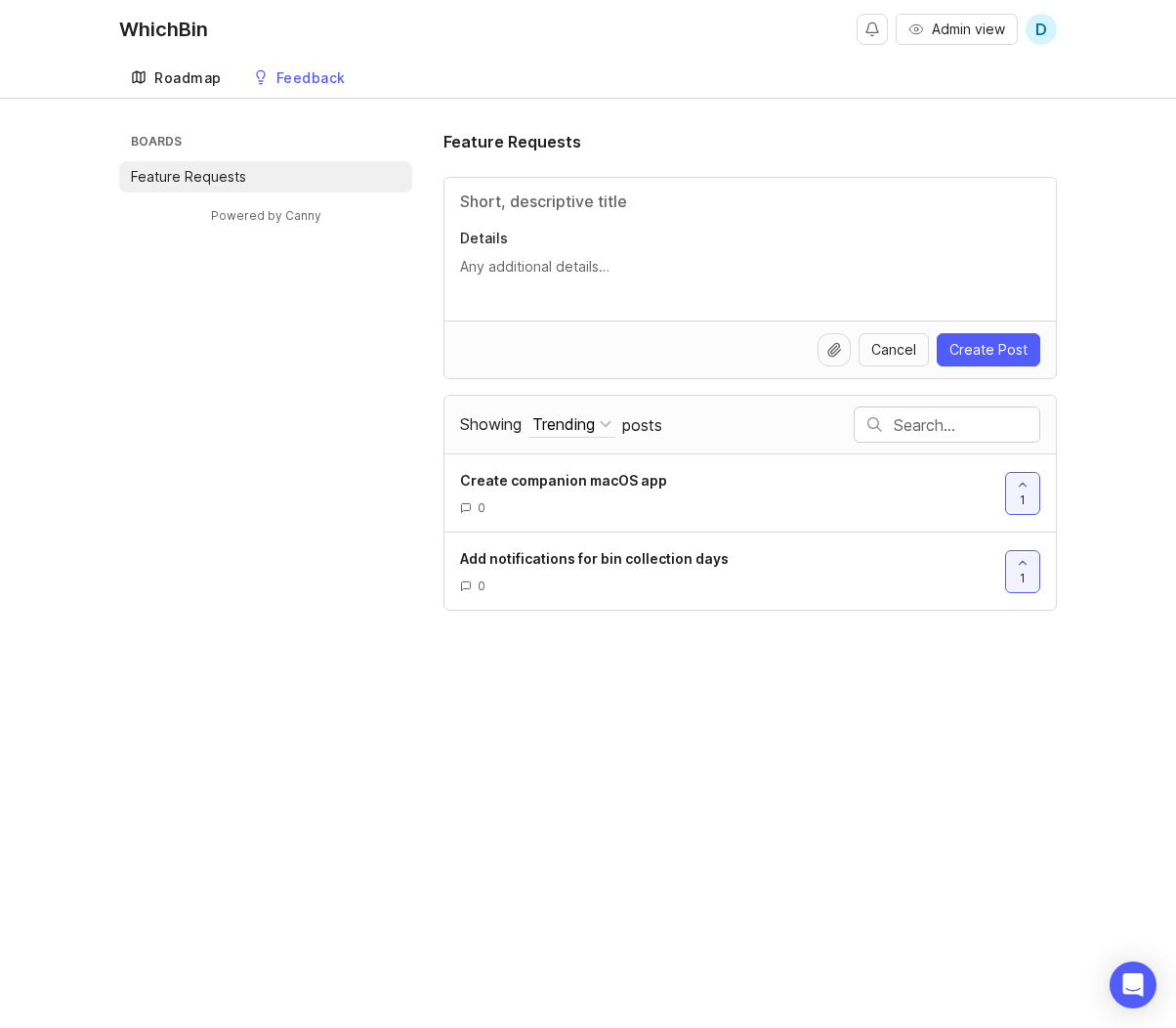 click on "Roadmap" at bounding box center (188, 78) 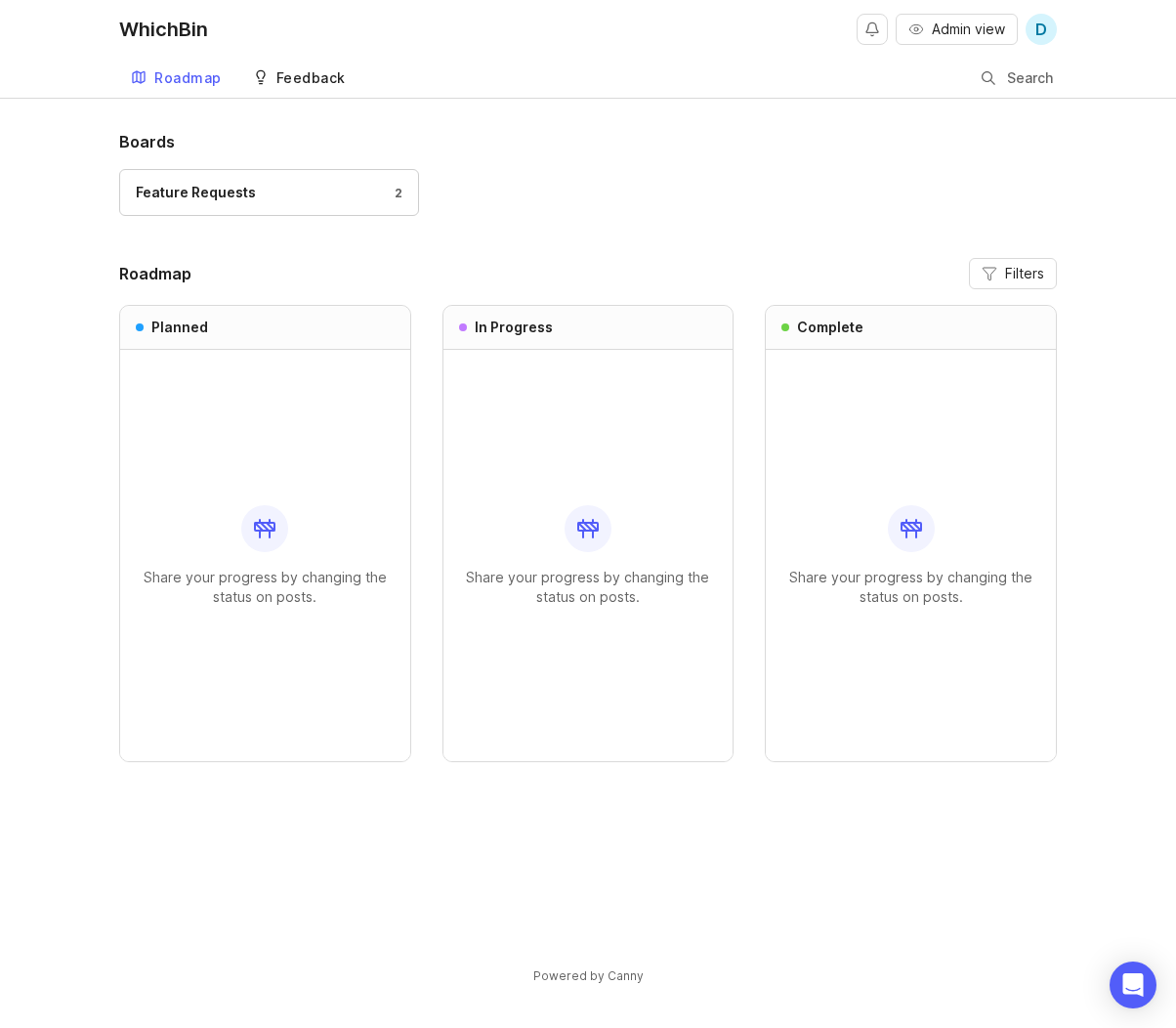 click on "Feedback" at bounding box center (311, 78) 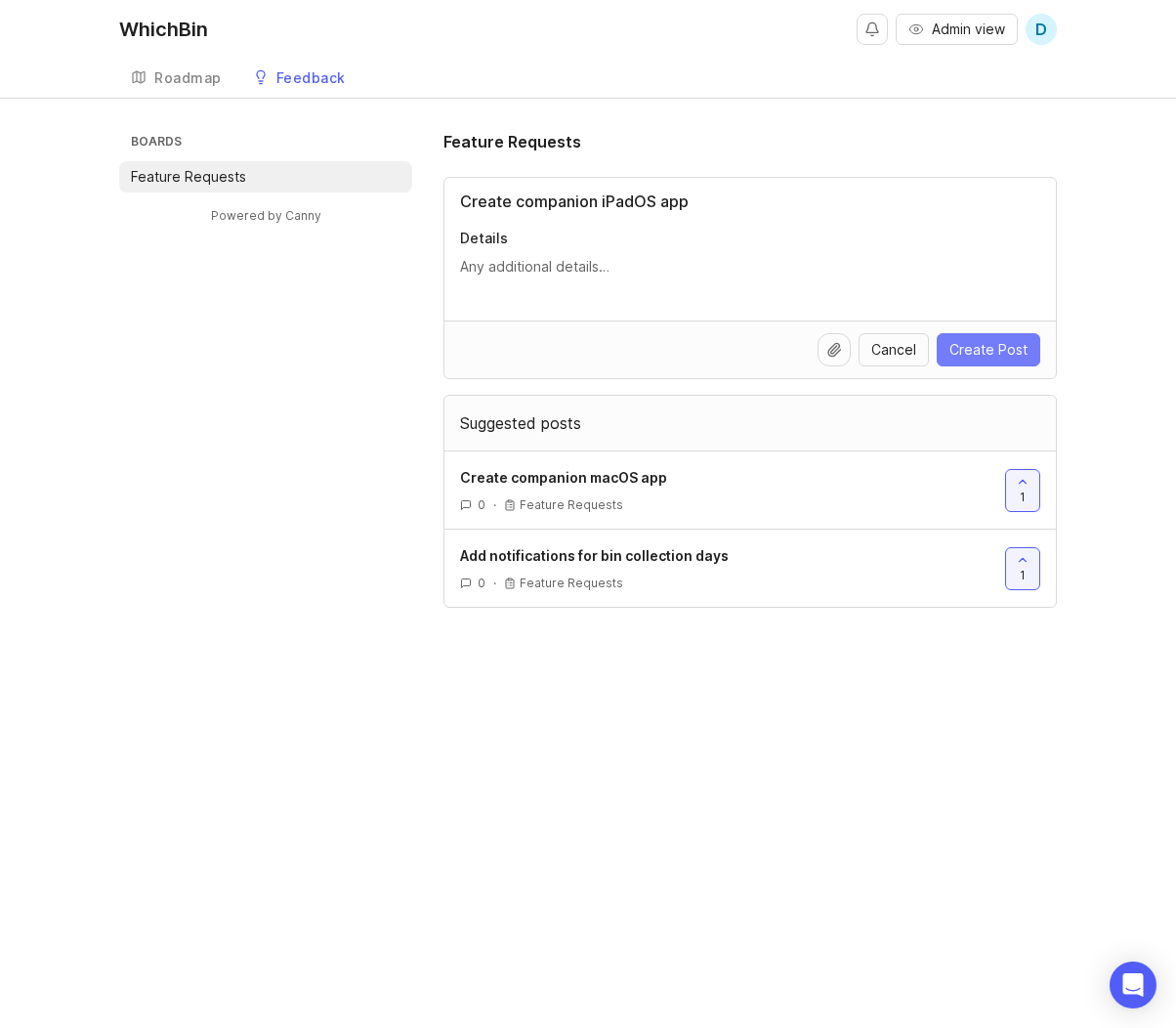 type on "Create companion iPadOS app" 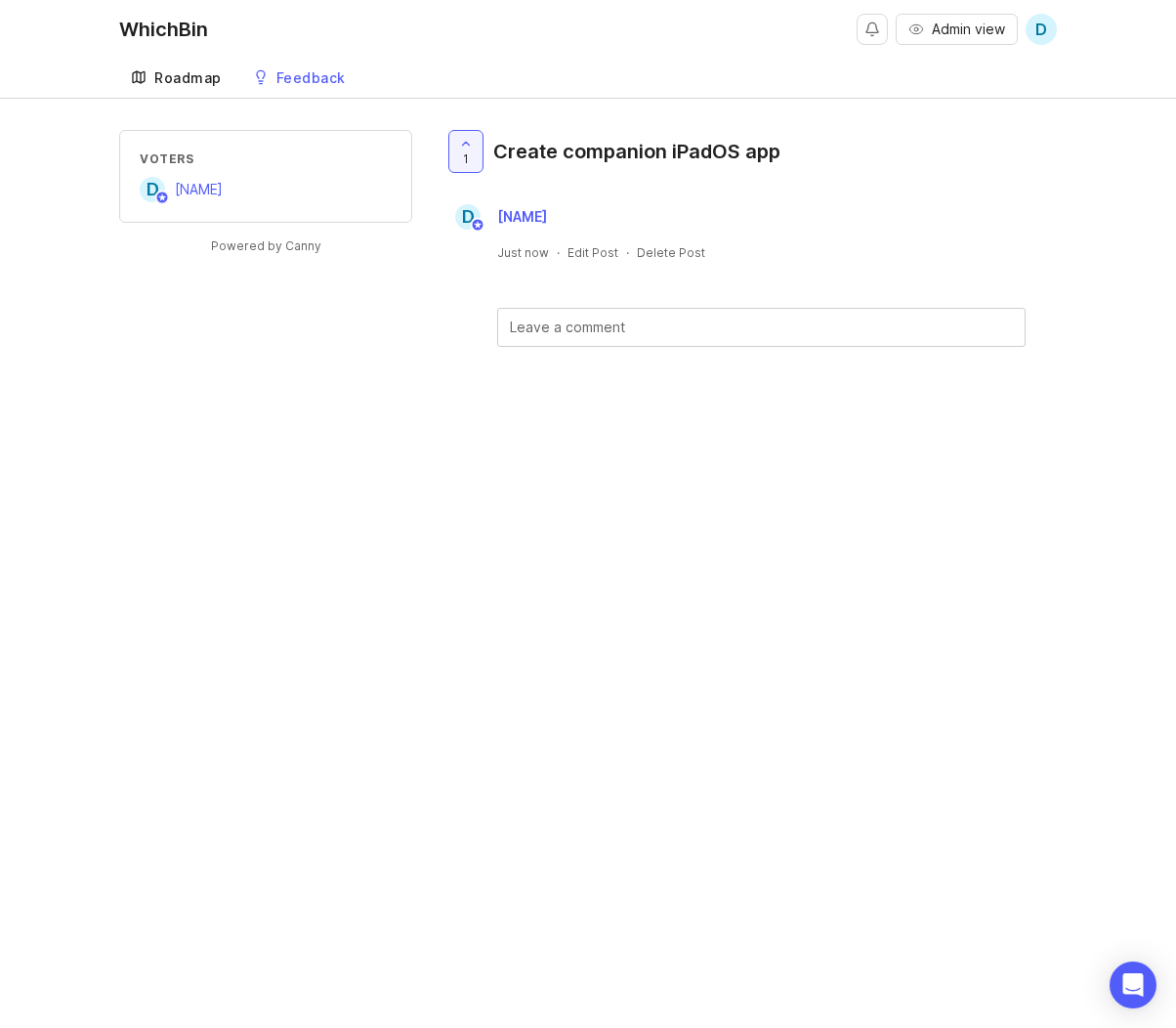 click on "Roadmap" at bounding box center [188, 78] 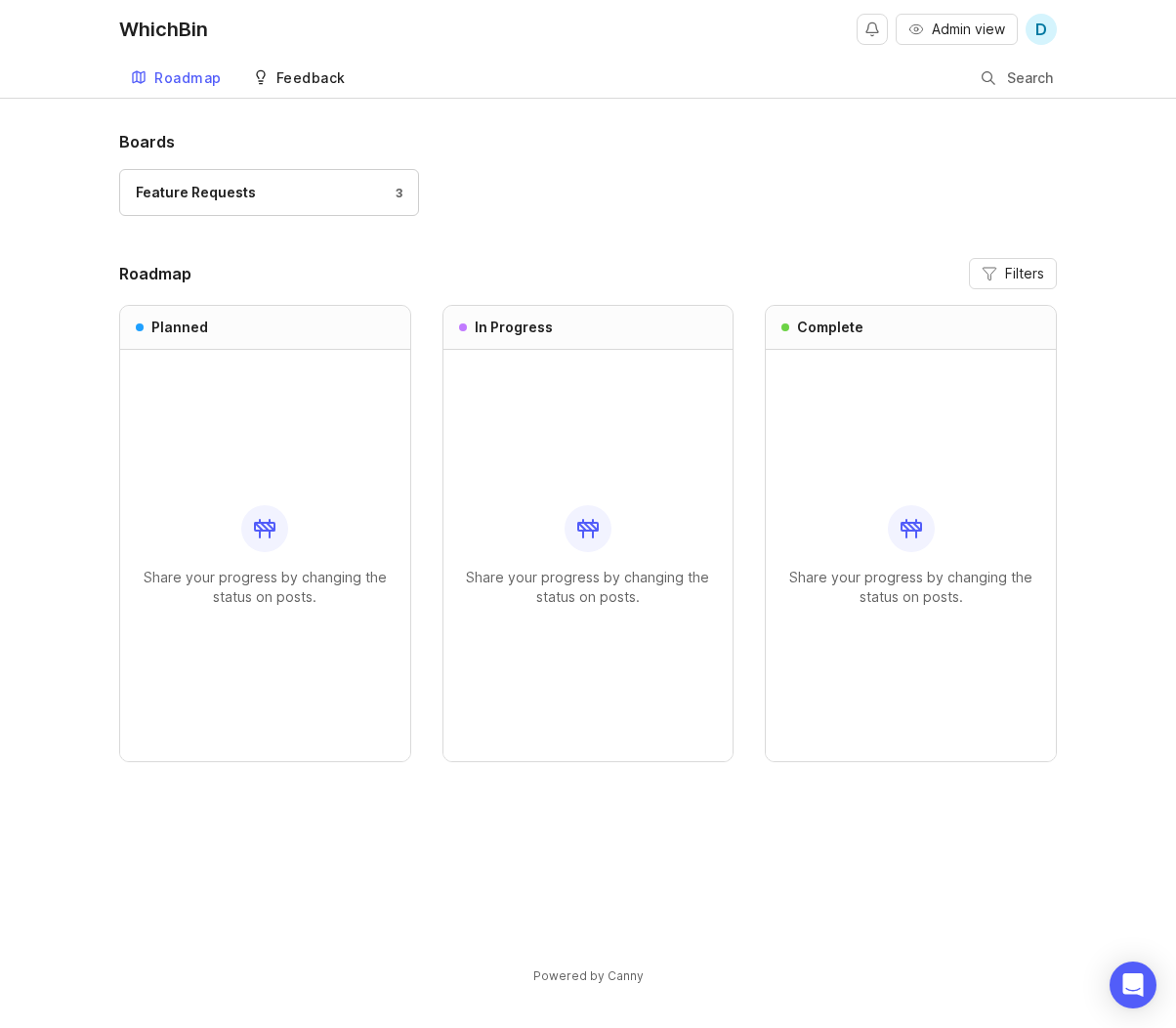 click on "Feedback" at bounding box center (311, 78) 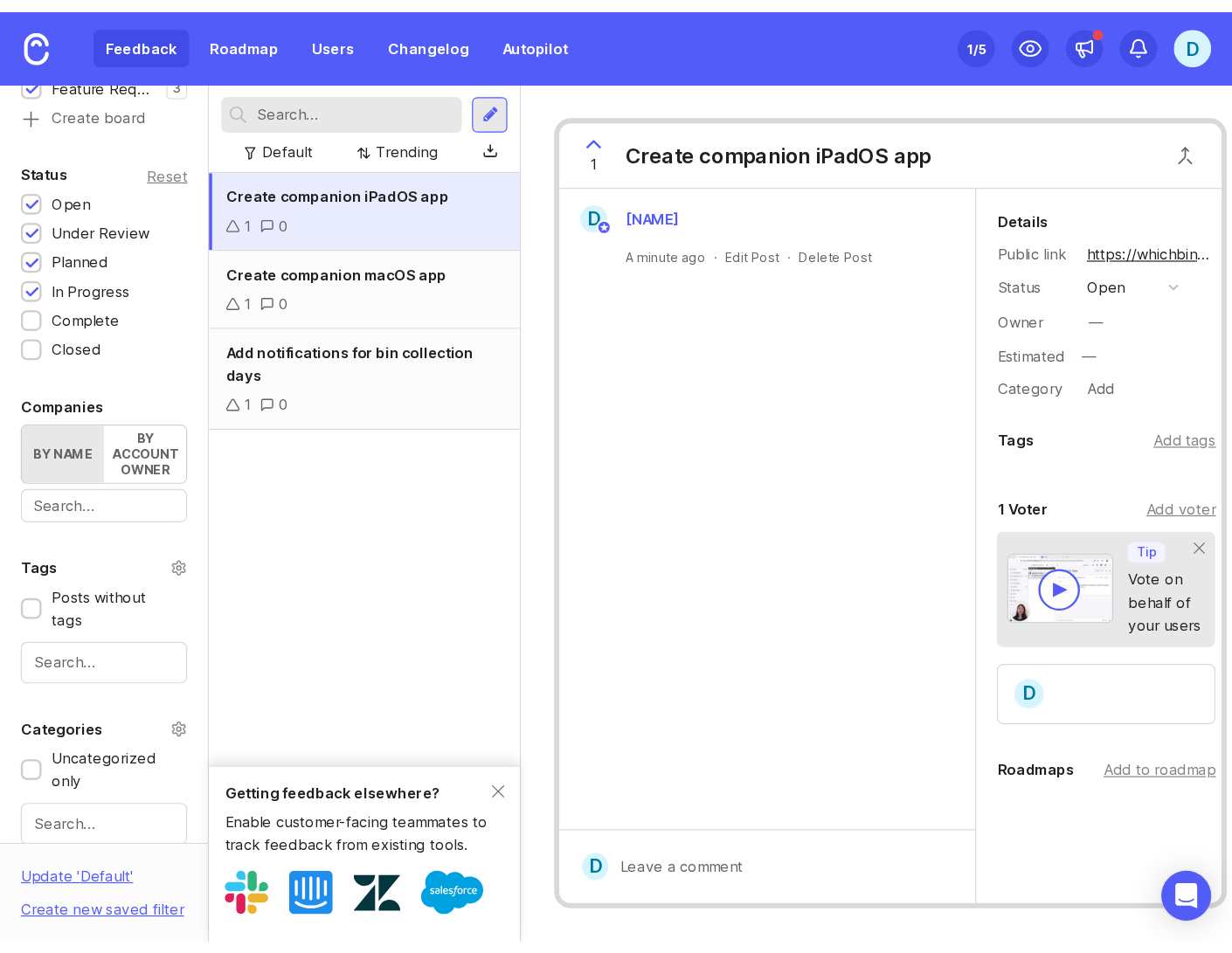 scroll, scrollTop: 0, scrollLeft: 0, axis: both 